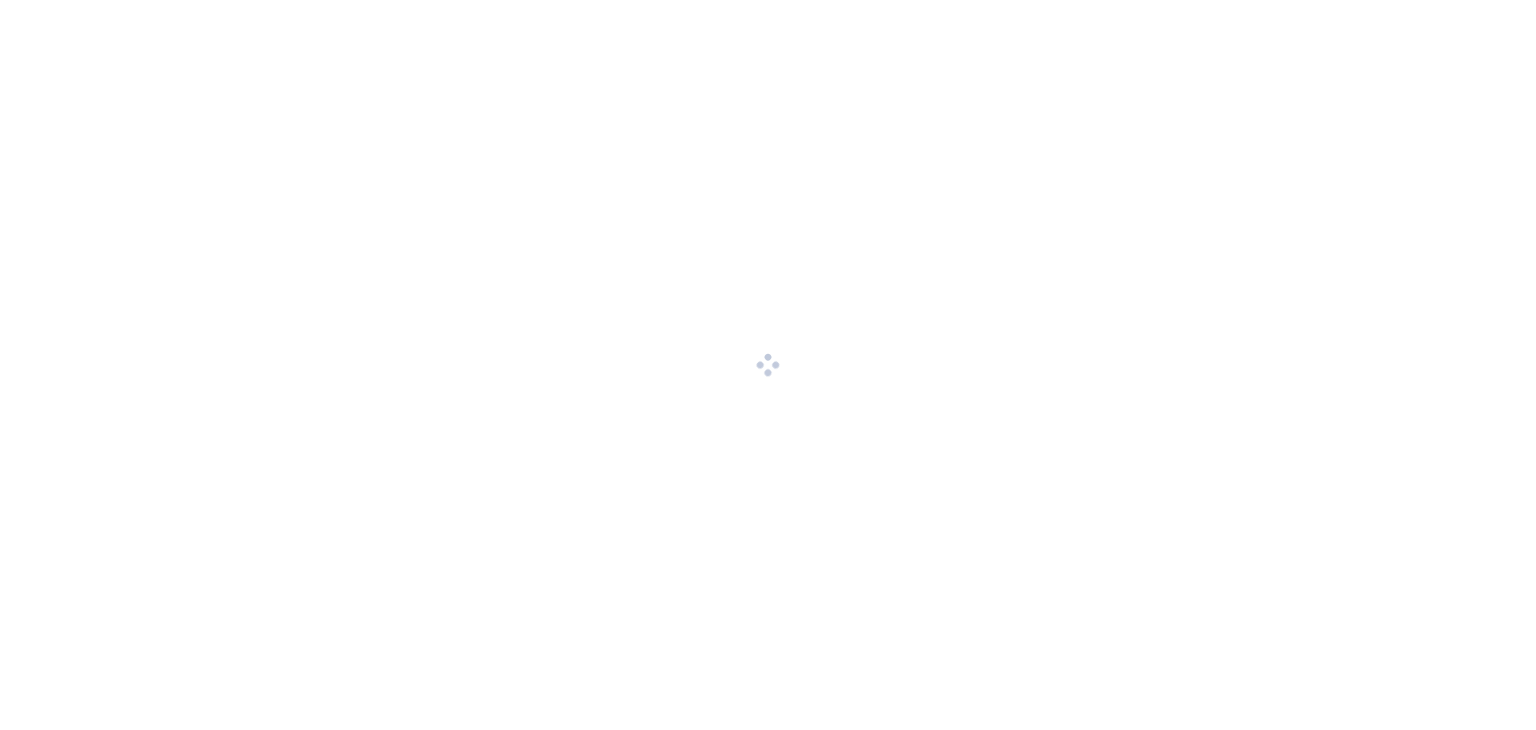 scroll, scrollTop: 0, scrollLeft: 0, axis: both 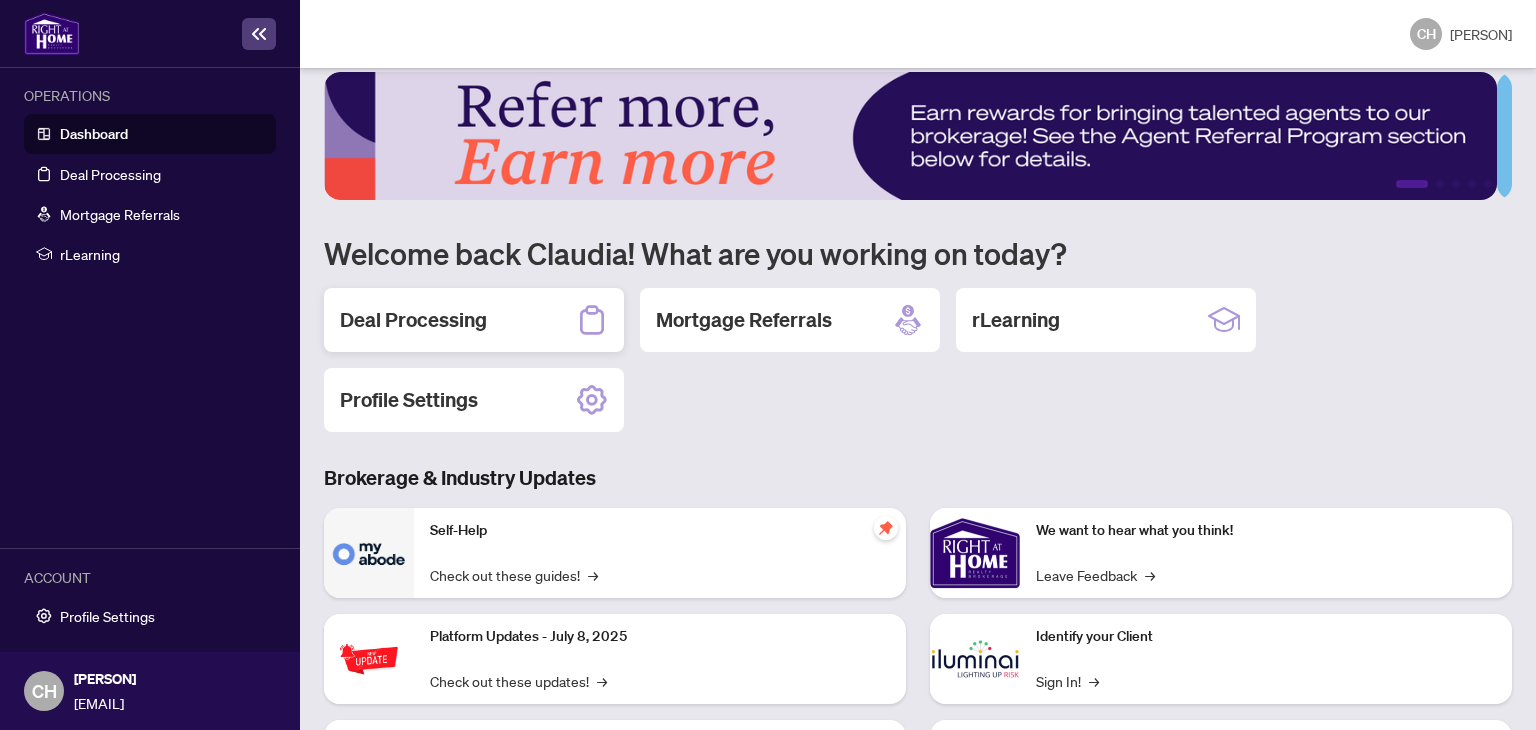 click on "Deal Processing" at bounding box center (413, 320) 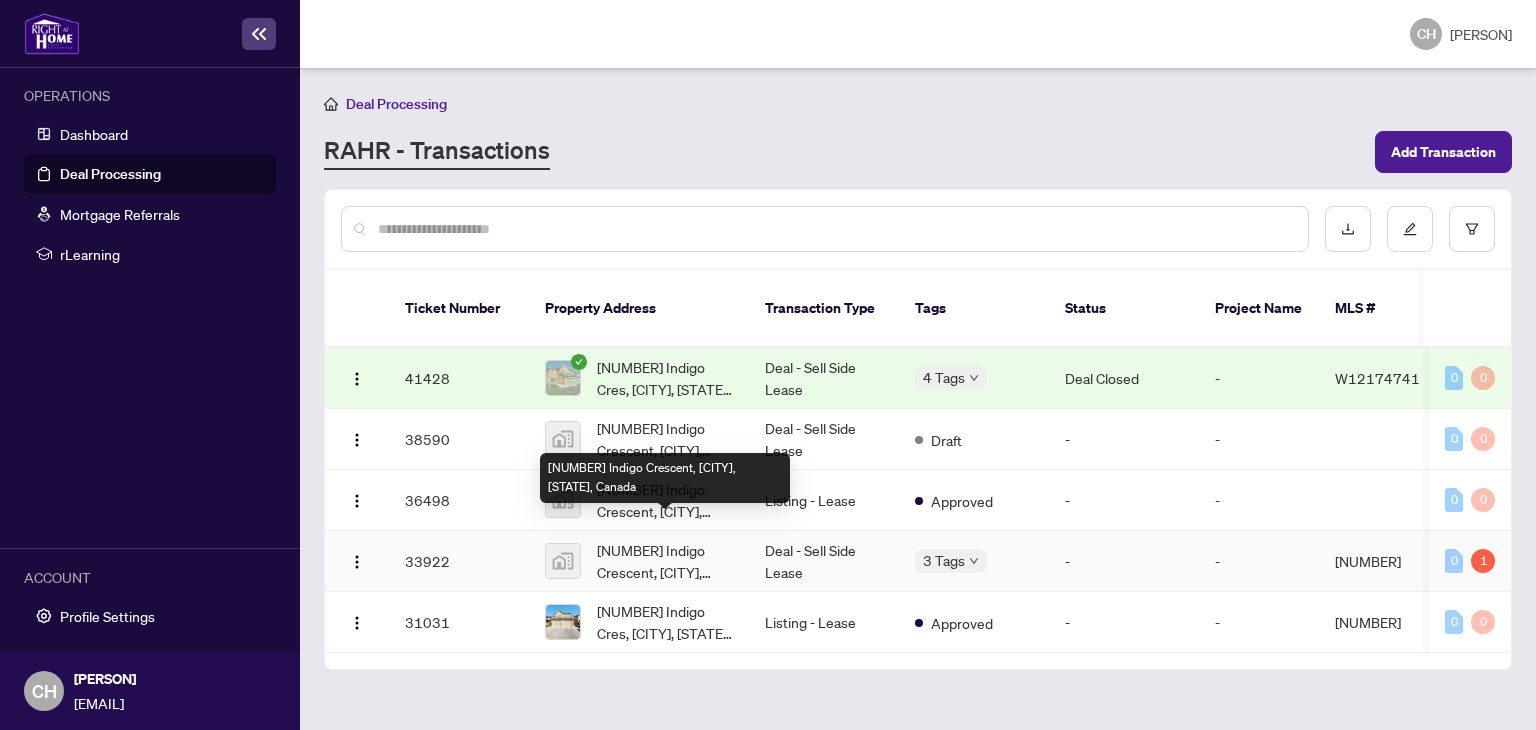 click on "[NUMBER] Indigo Crescent, [CITY], [STATE], Canada" at bounding box center (665, 561) 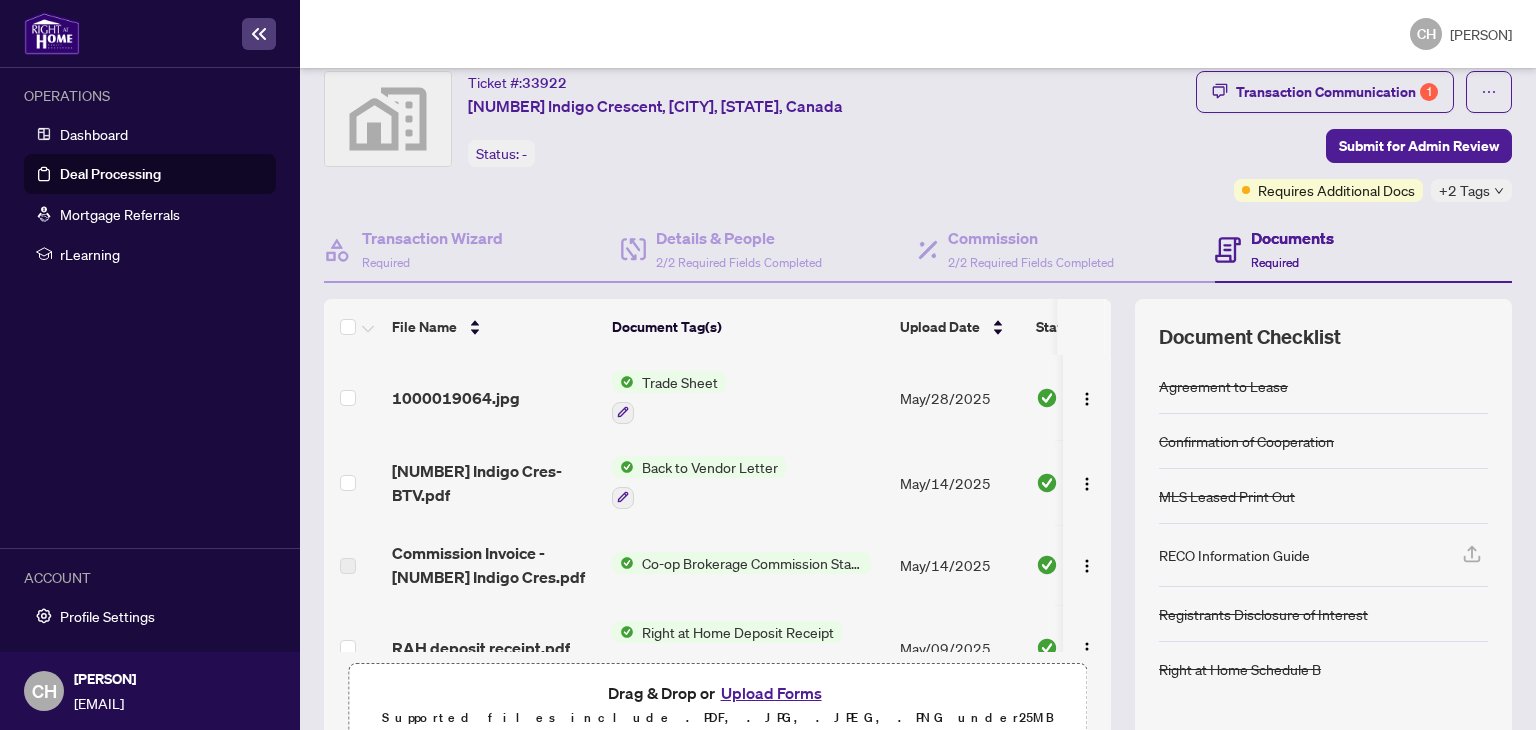 scroll, scrollTop: 58, scrollLeft: 0, axis: vertical 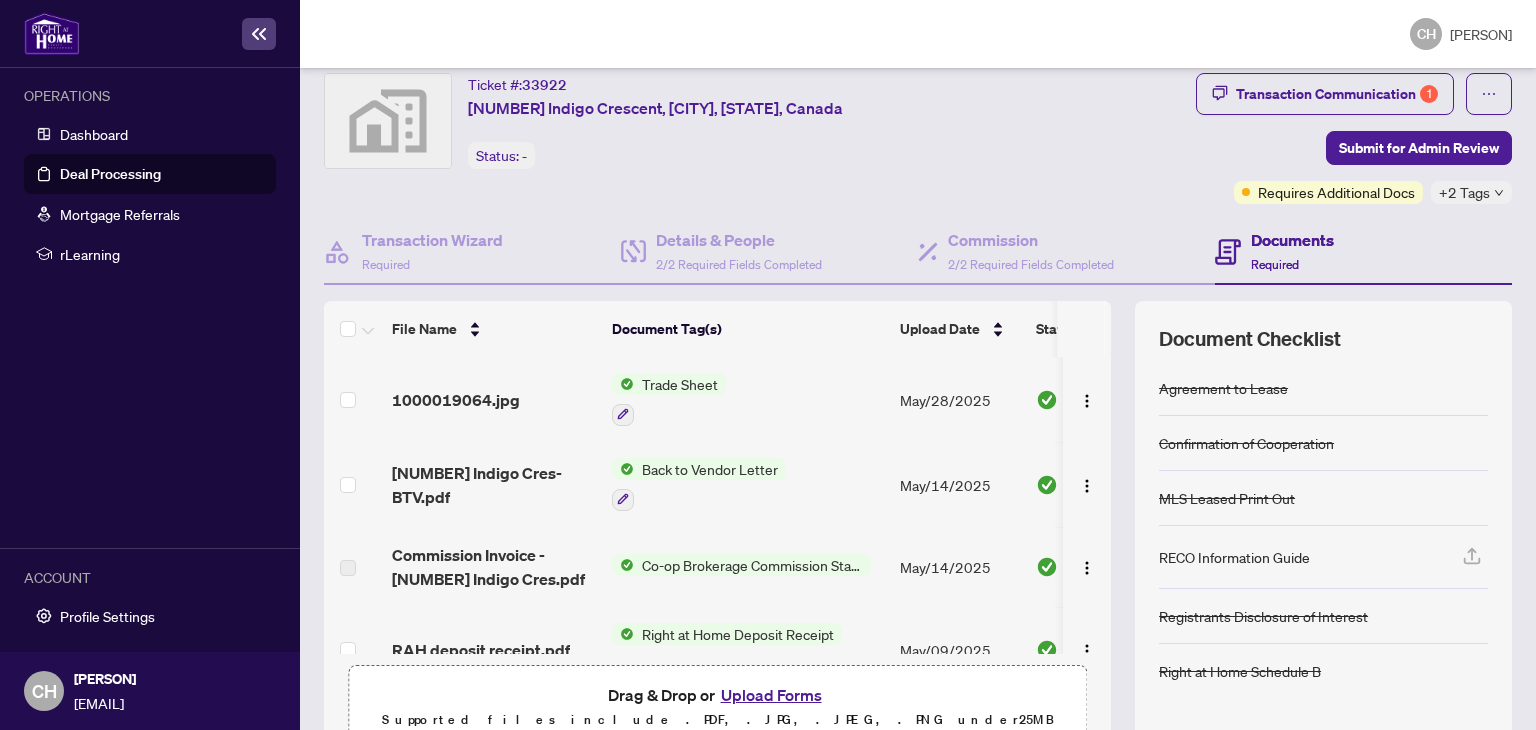 click on "Co-op Brokerage Commission Statement" at bounding box center (752, 565) 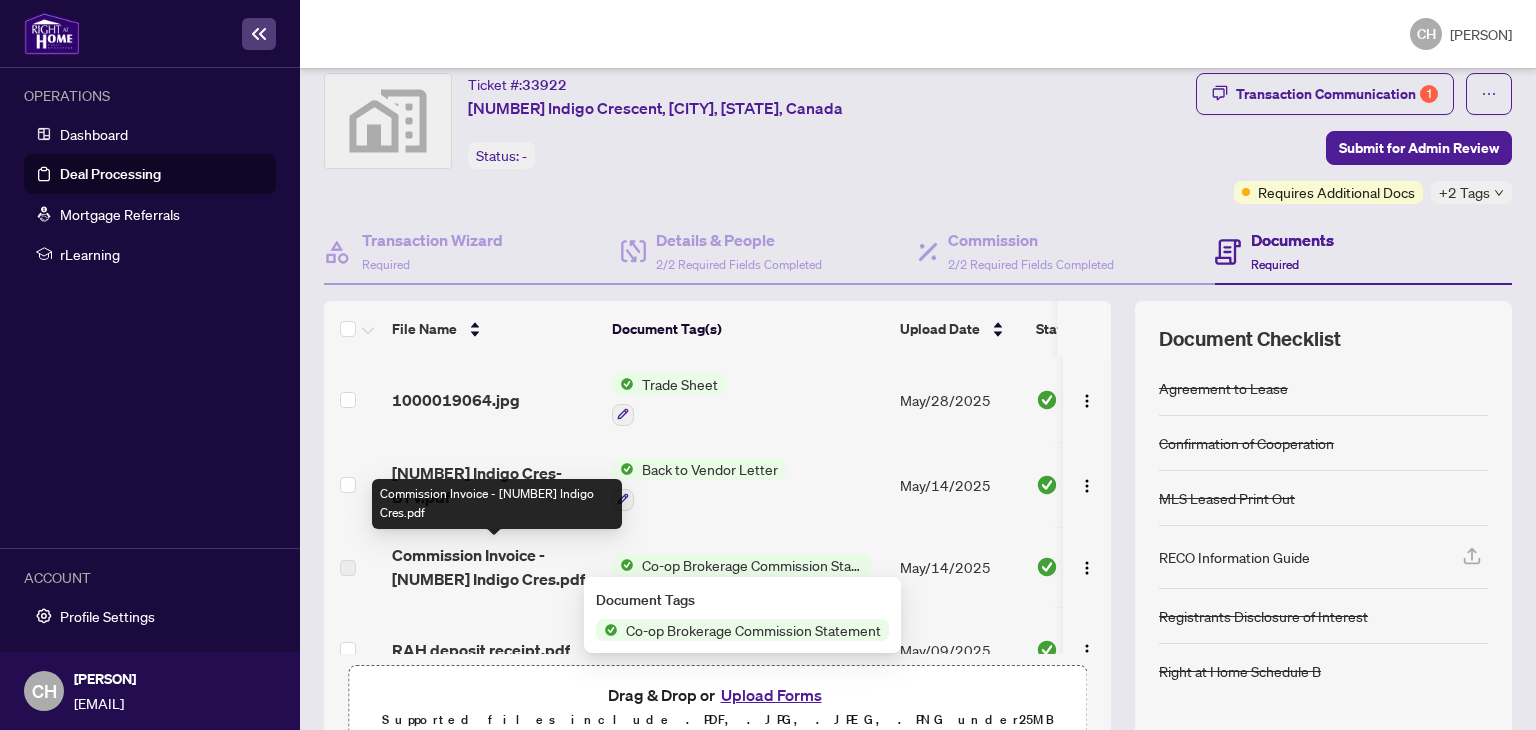 click on "Commission Invoice - [NUMBER] Indigo Cres.pdf" at bounding box center [494, 567] 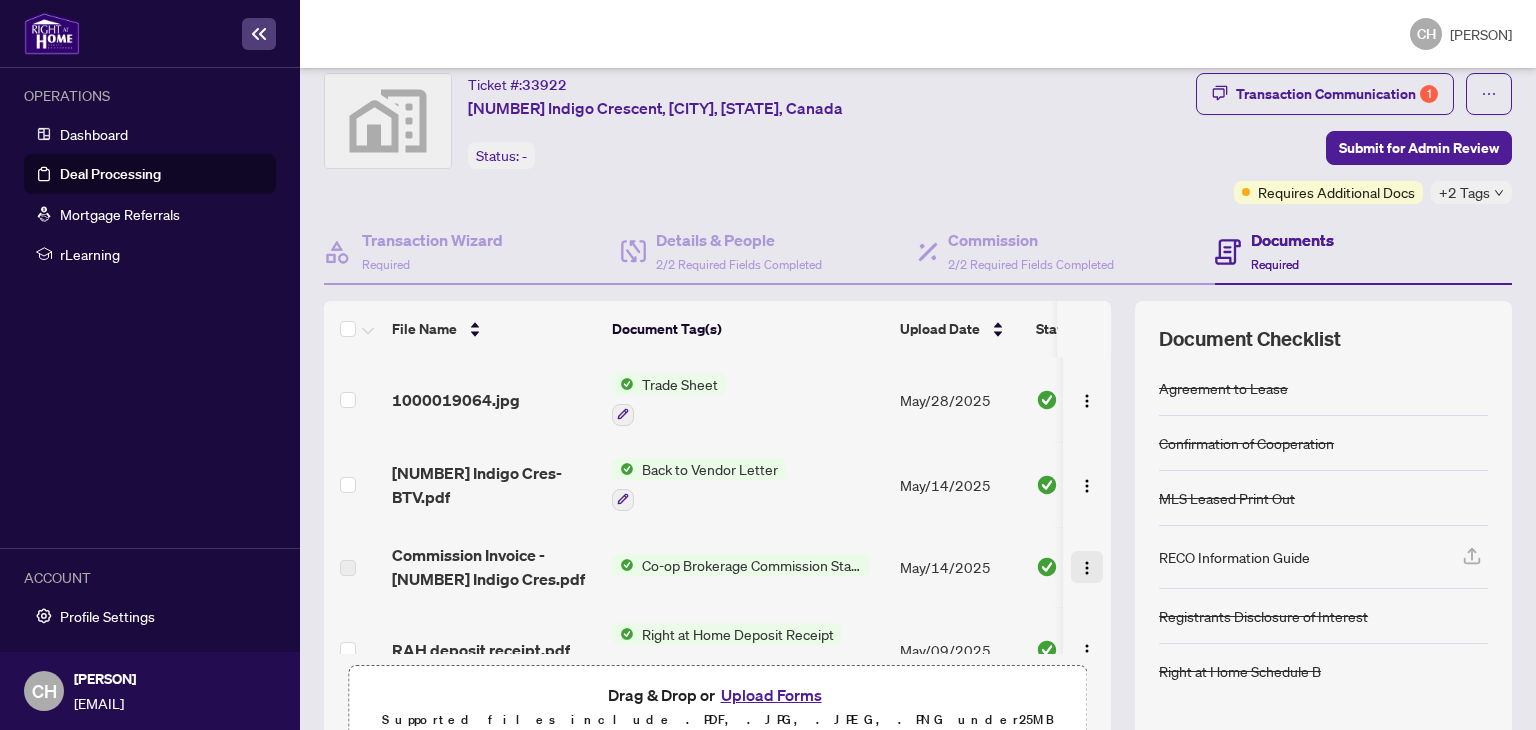 click at bounding box center [1087, 568] 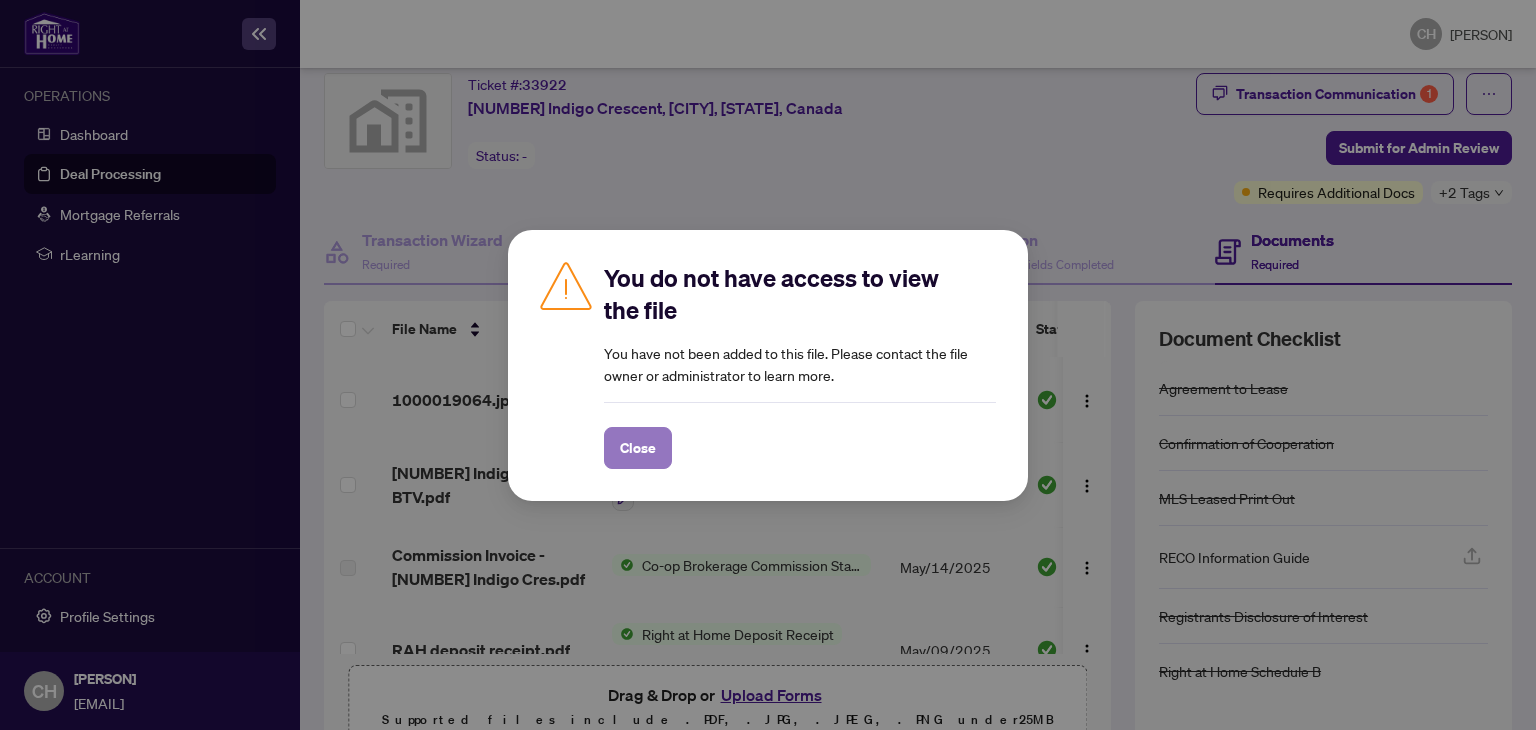 click on "Close" at bounding box center (638, 448) 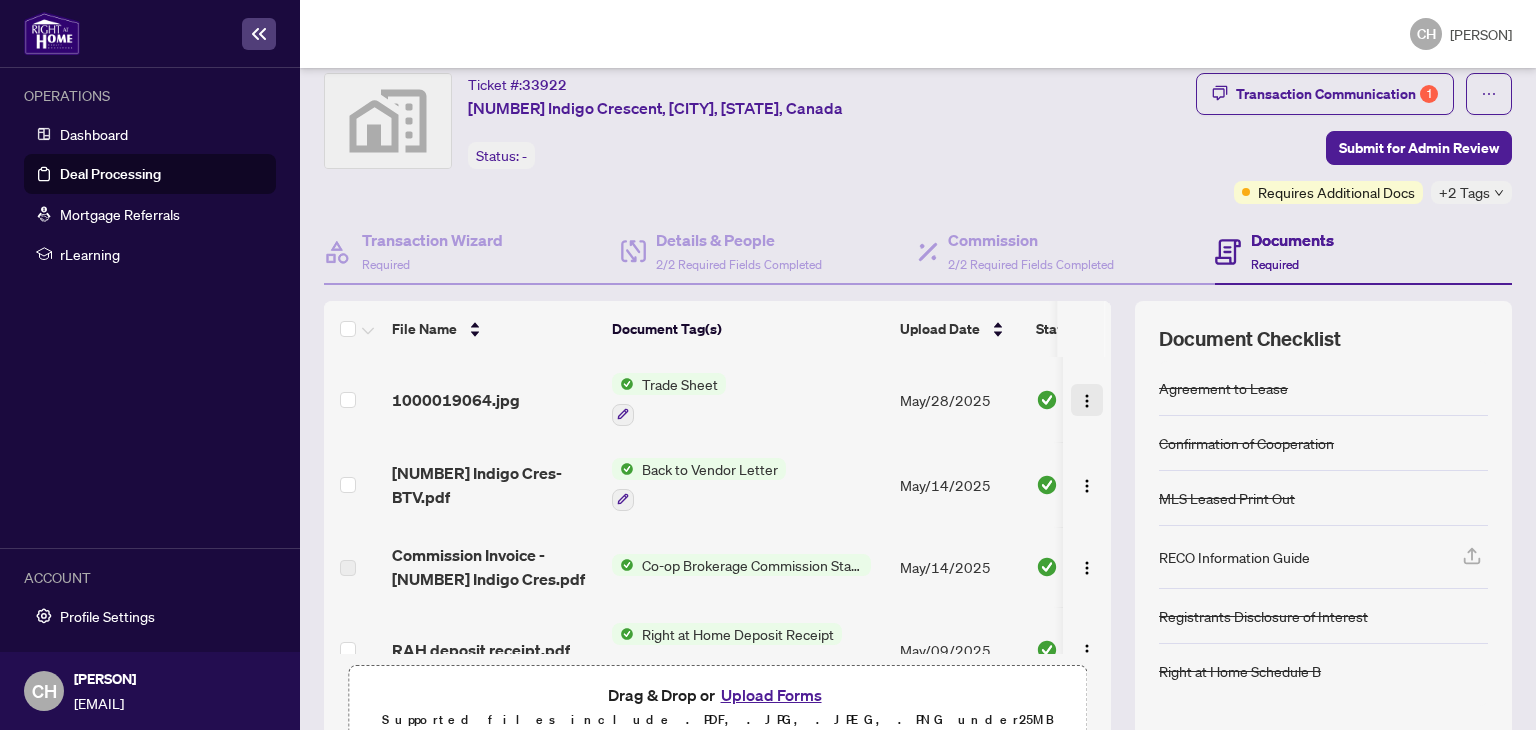 click at bounding box center (1087, 401) 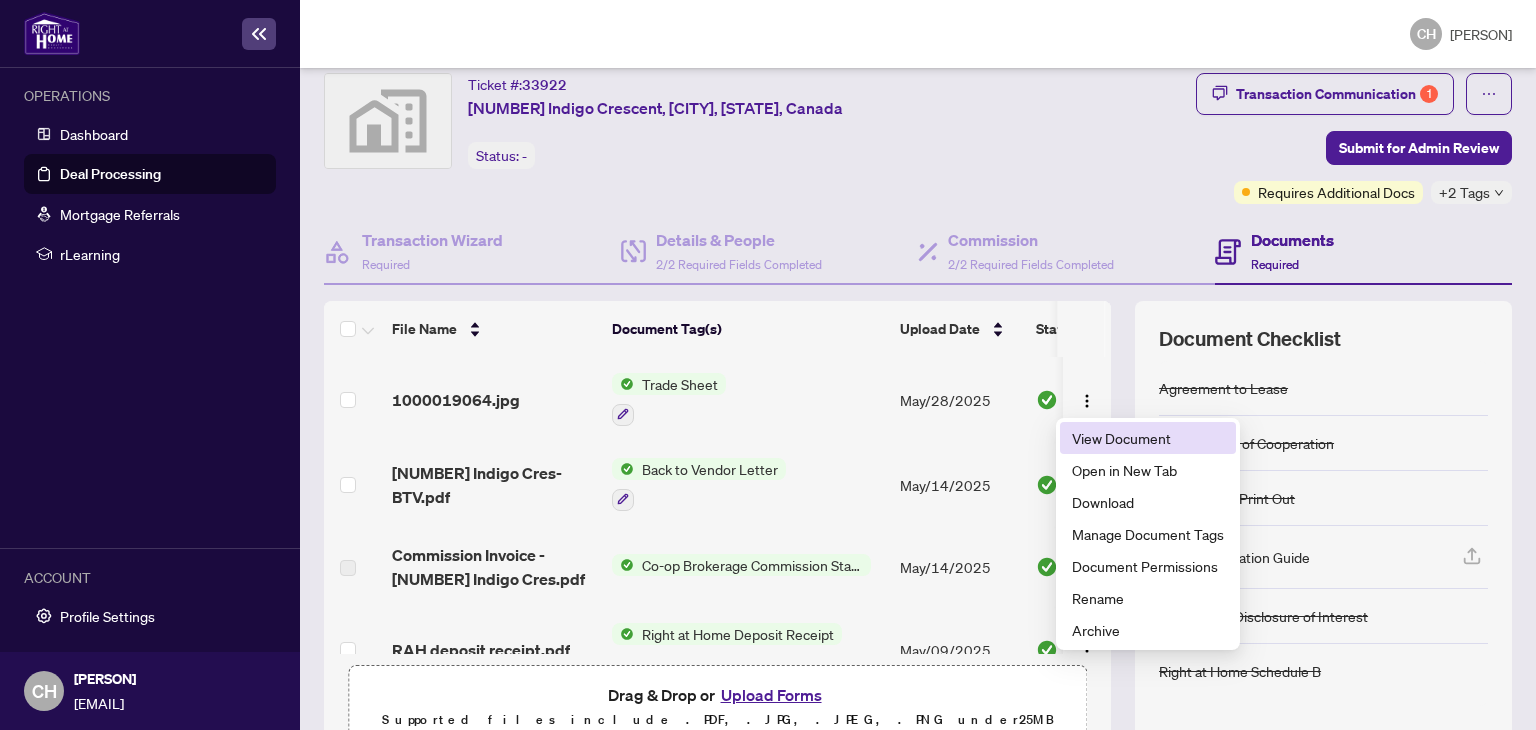 click on "View Document" at bounding box center (1148, 438) 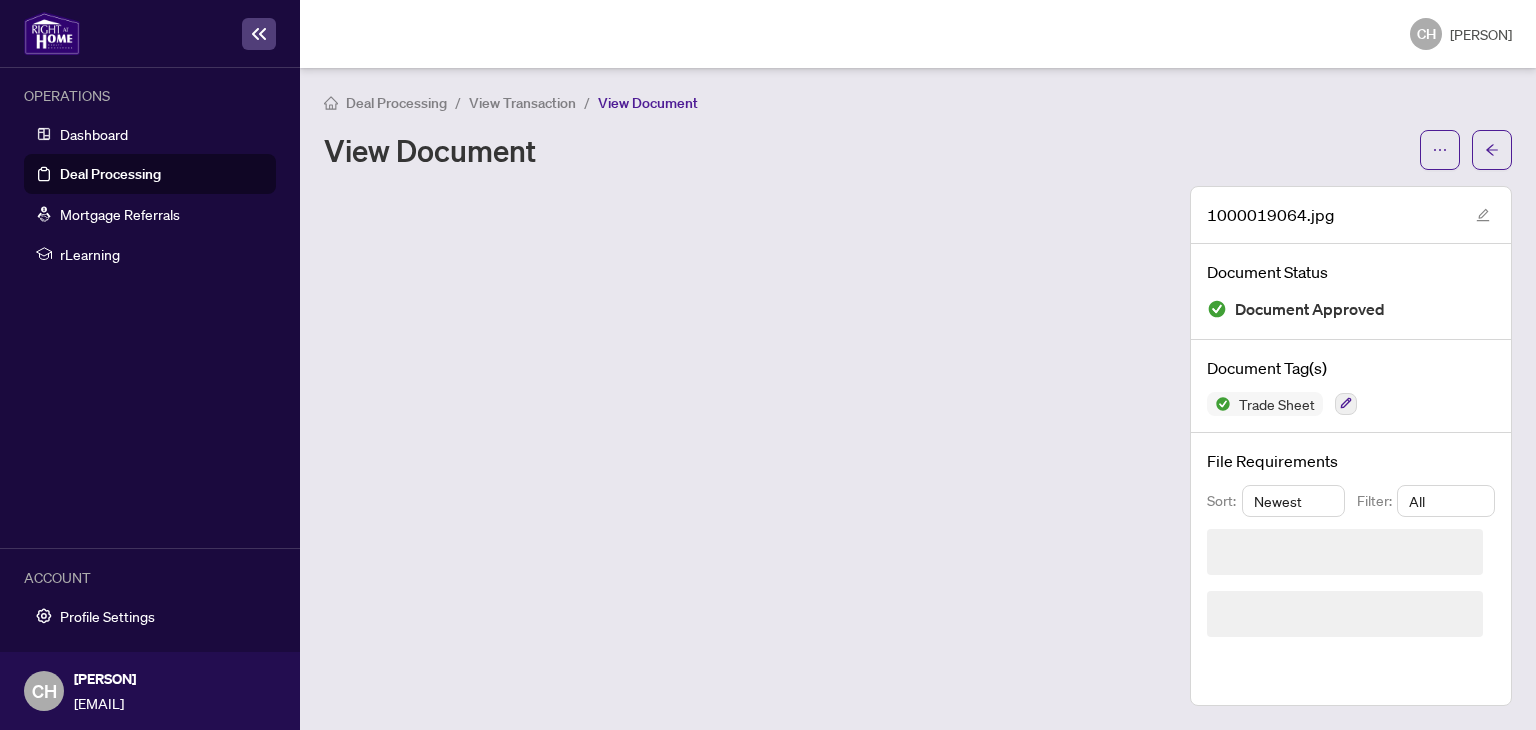 scroll, scrollTop: 0, scrollLeft: 0, axis: both 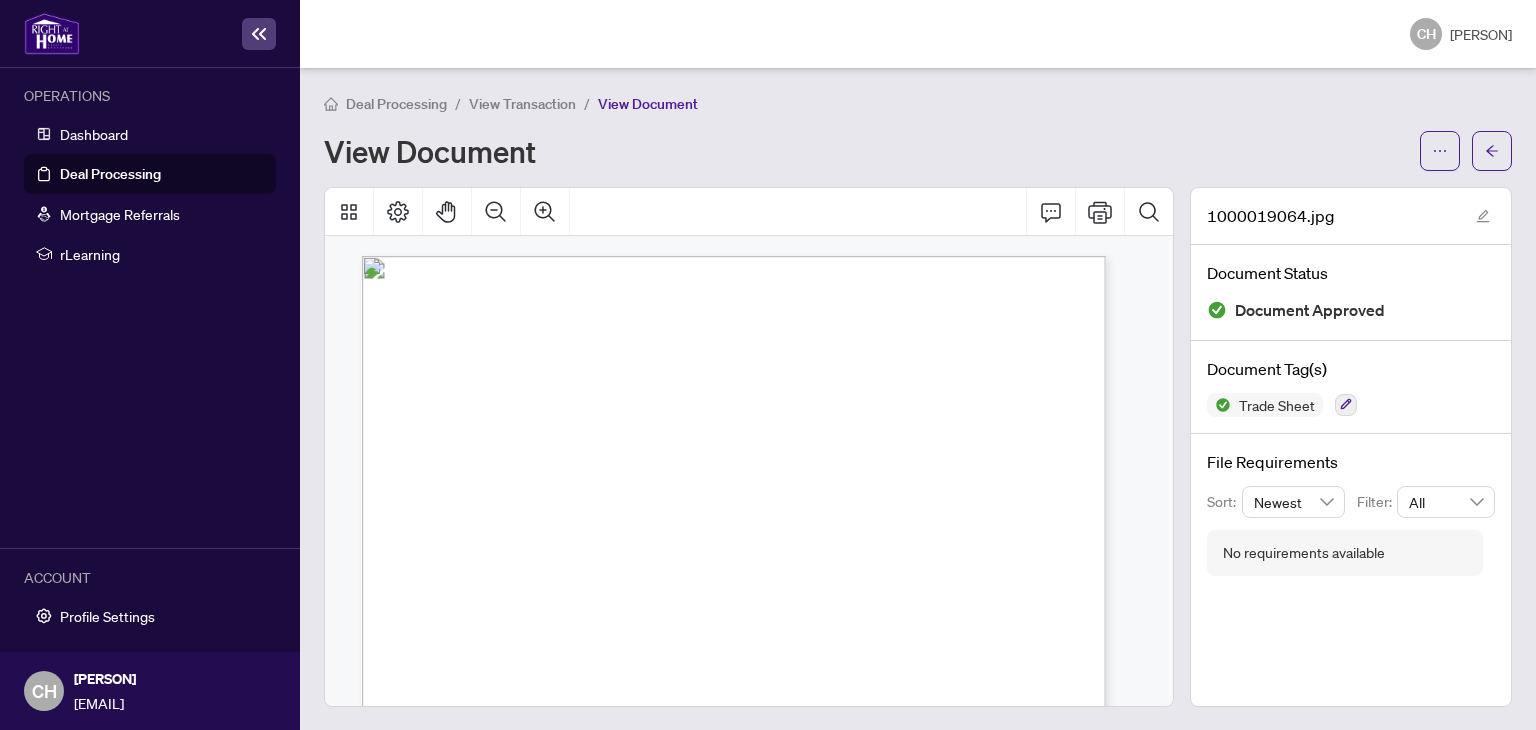 click at bounding box center [827, 913] 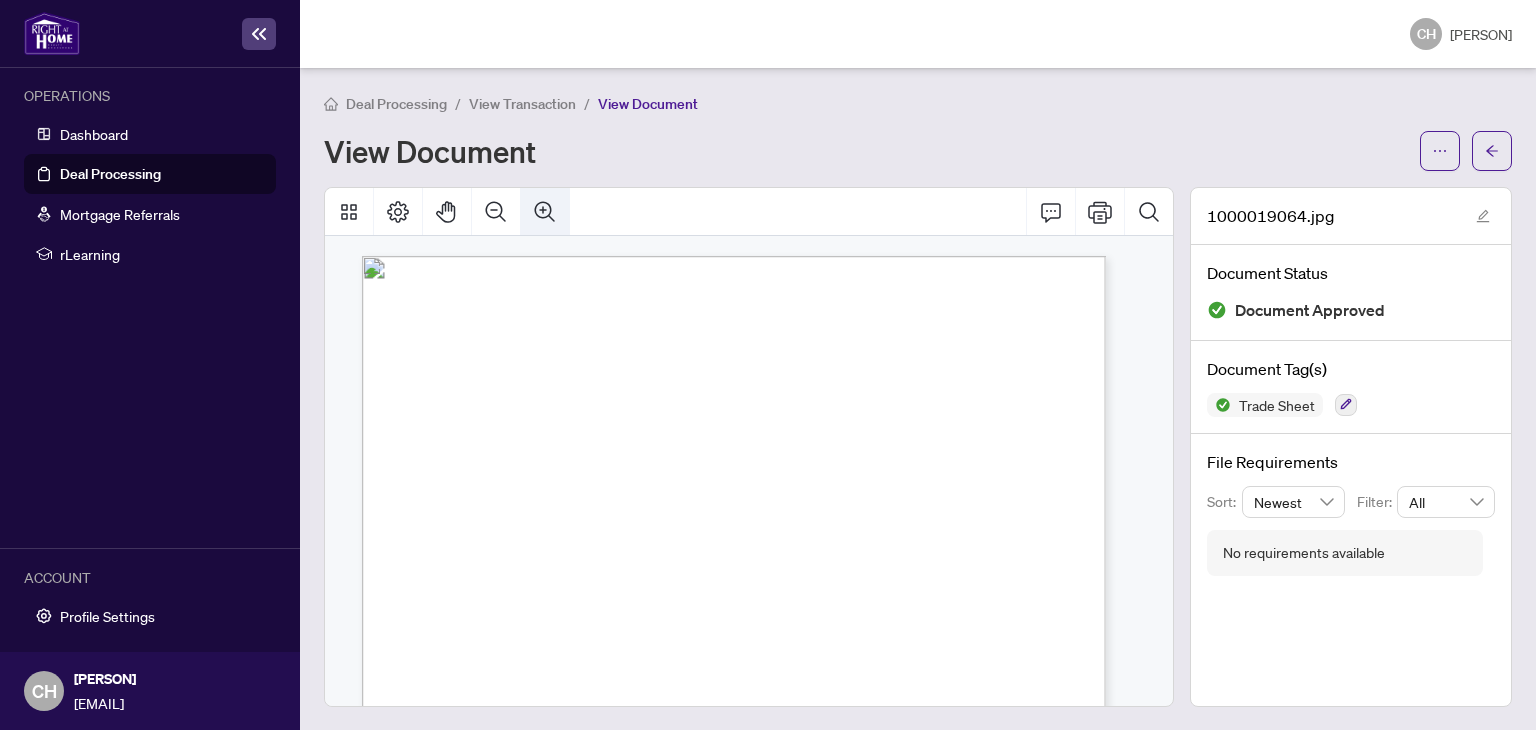 click 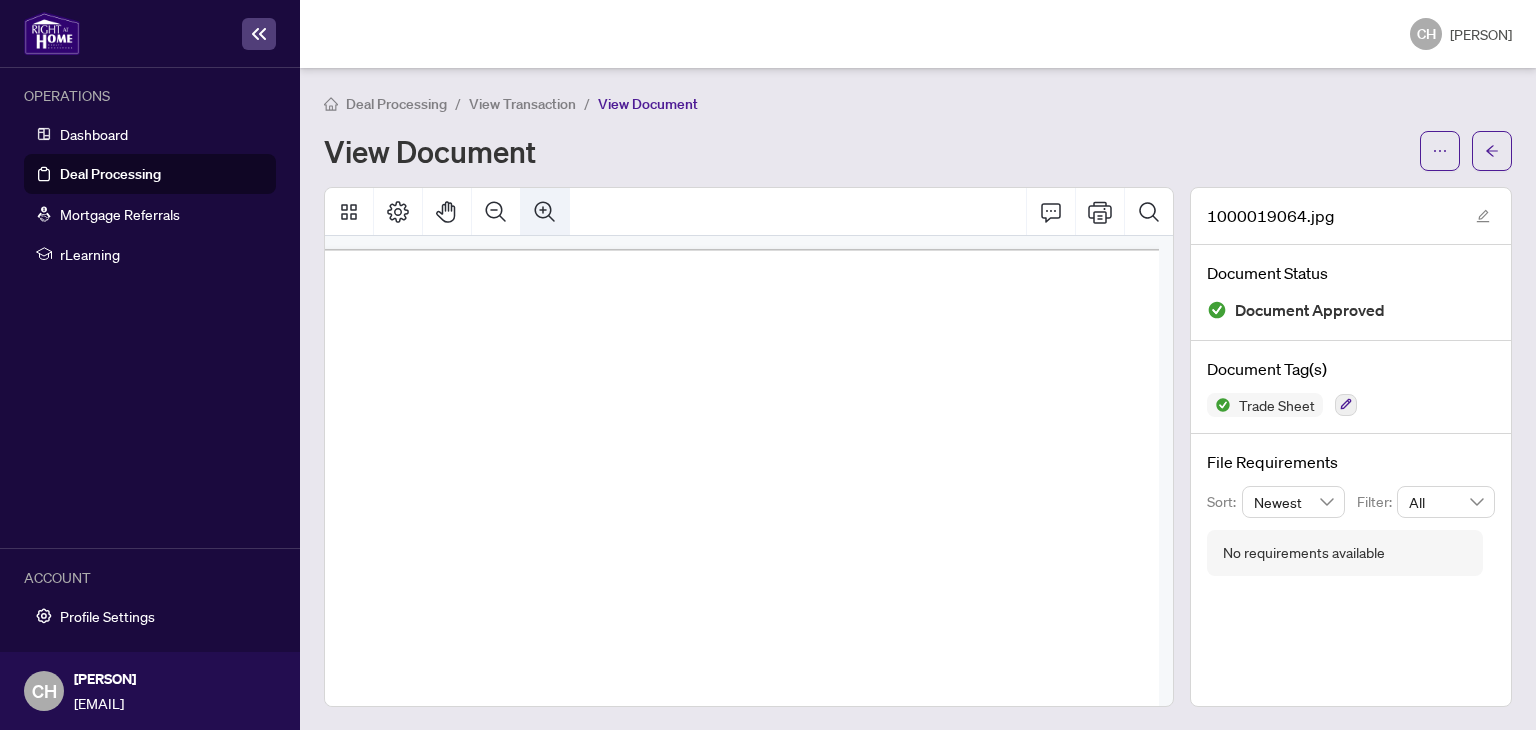 click 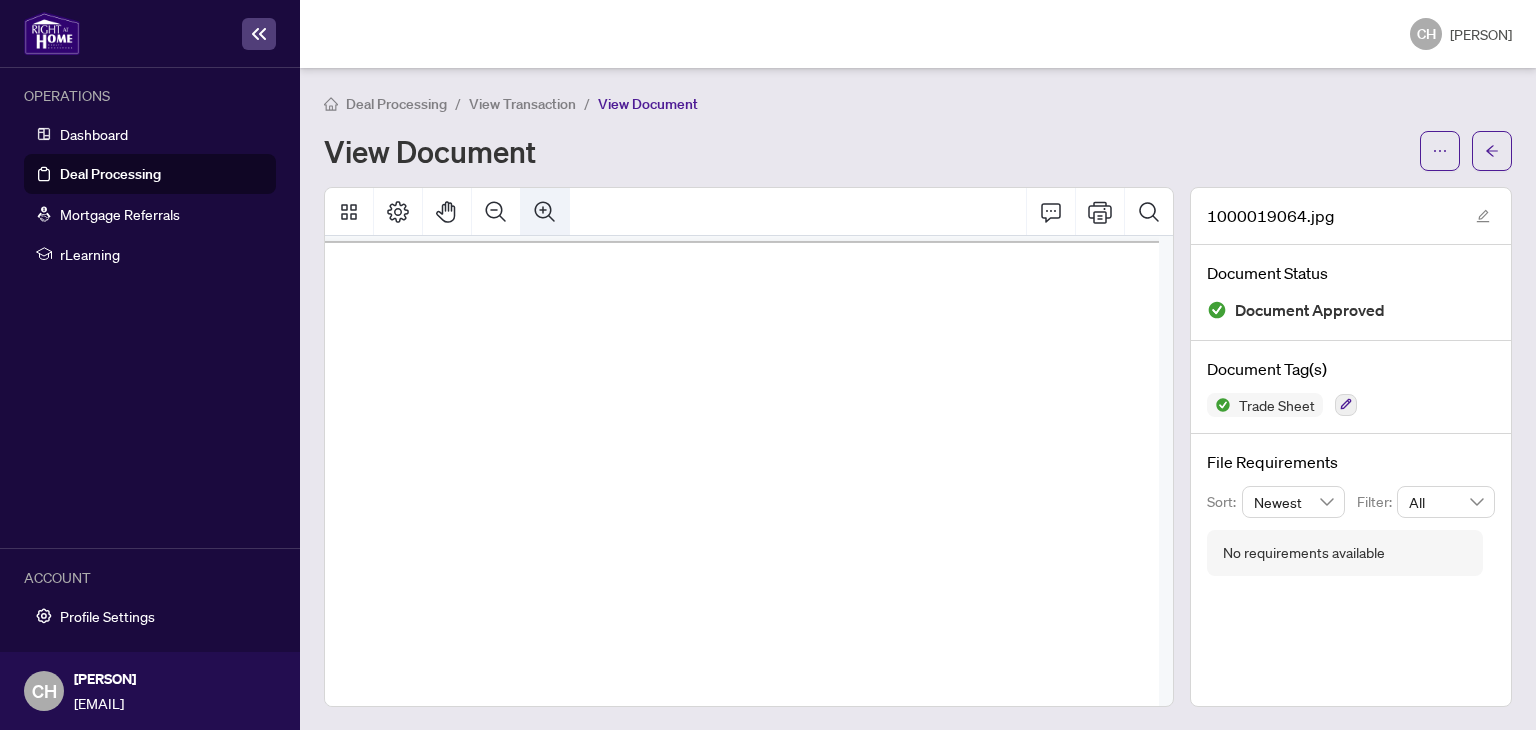 click 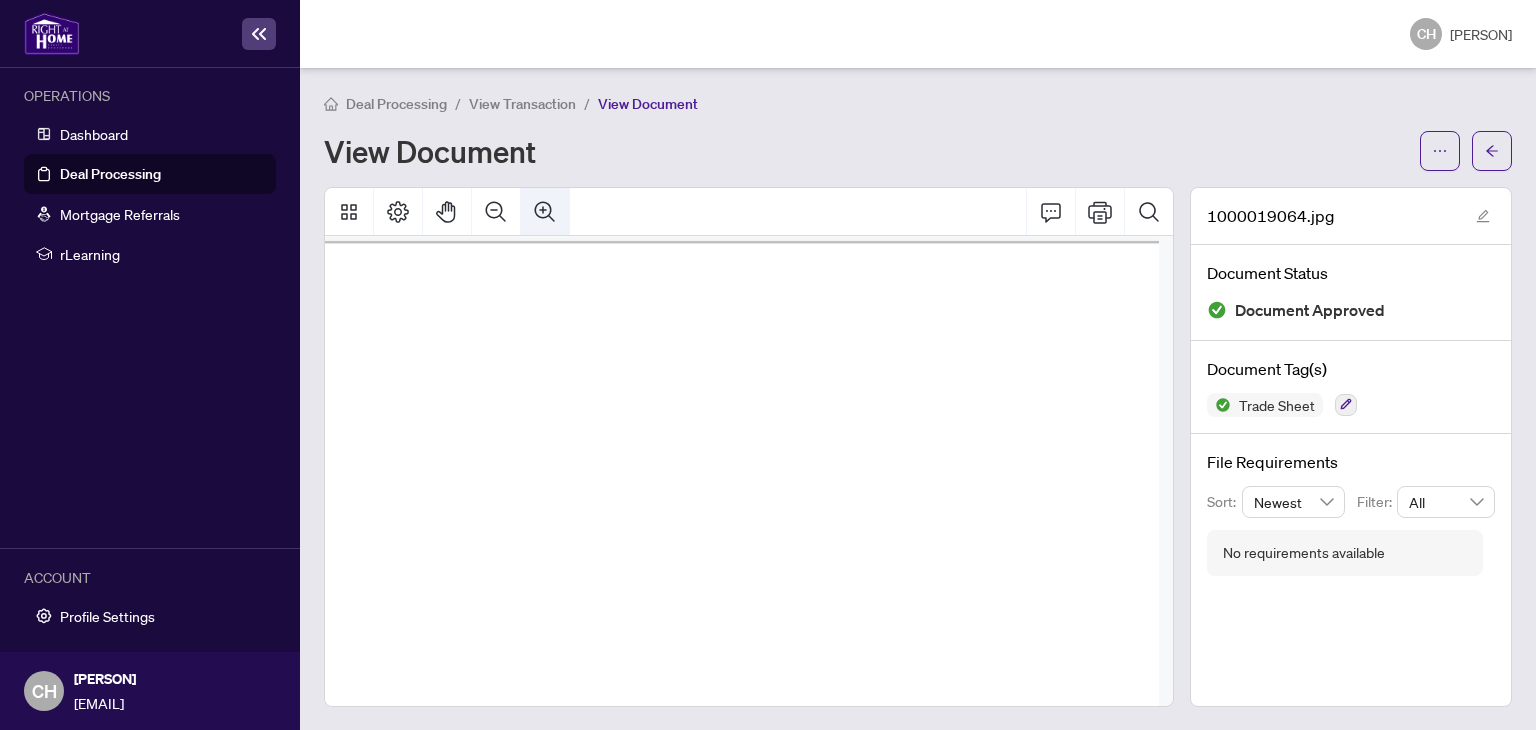 scroll, scrollTop: 26, scrollLeft: 338, axis: both 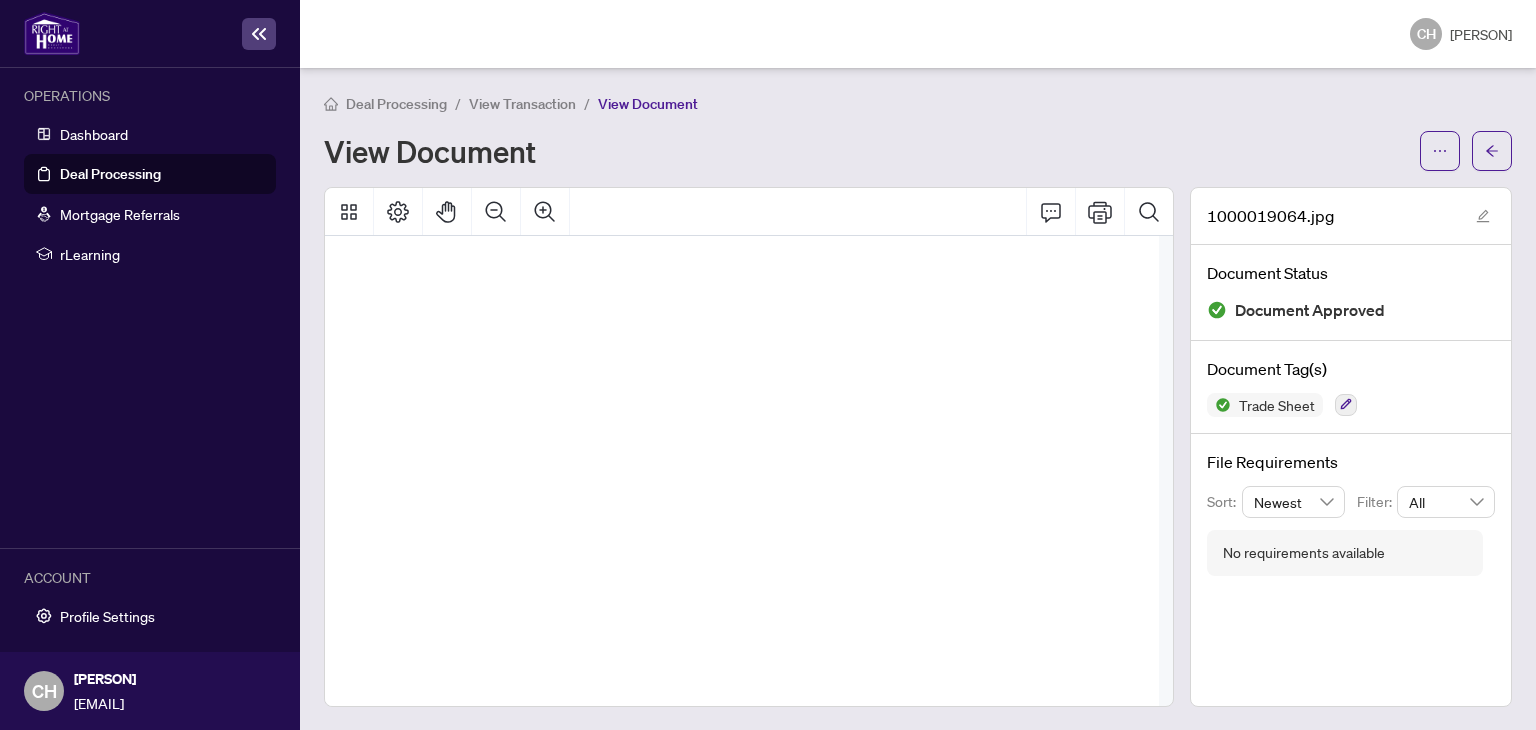 drag, startPoint x: 1161, startPoint y: 321, endPoint x: 1165, endPoint y: 505, distance: 184.04347 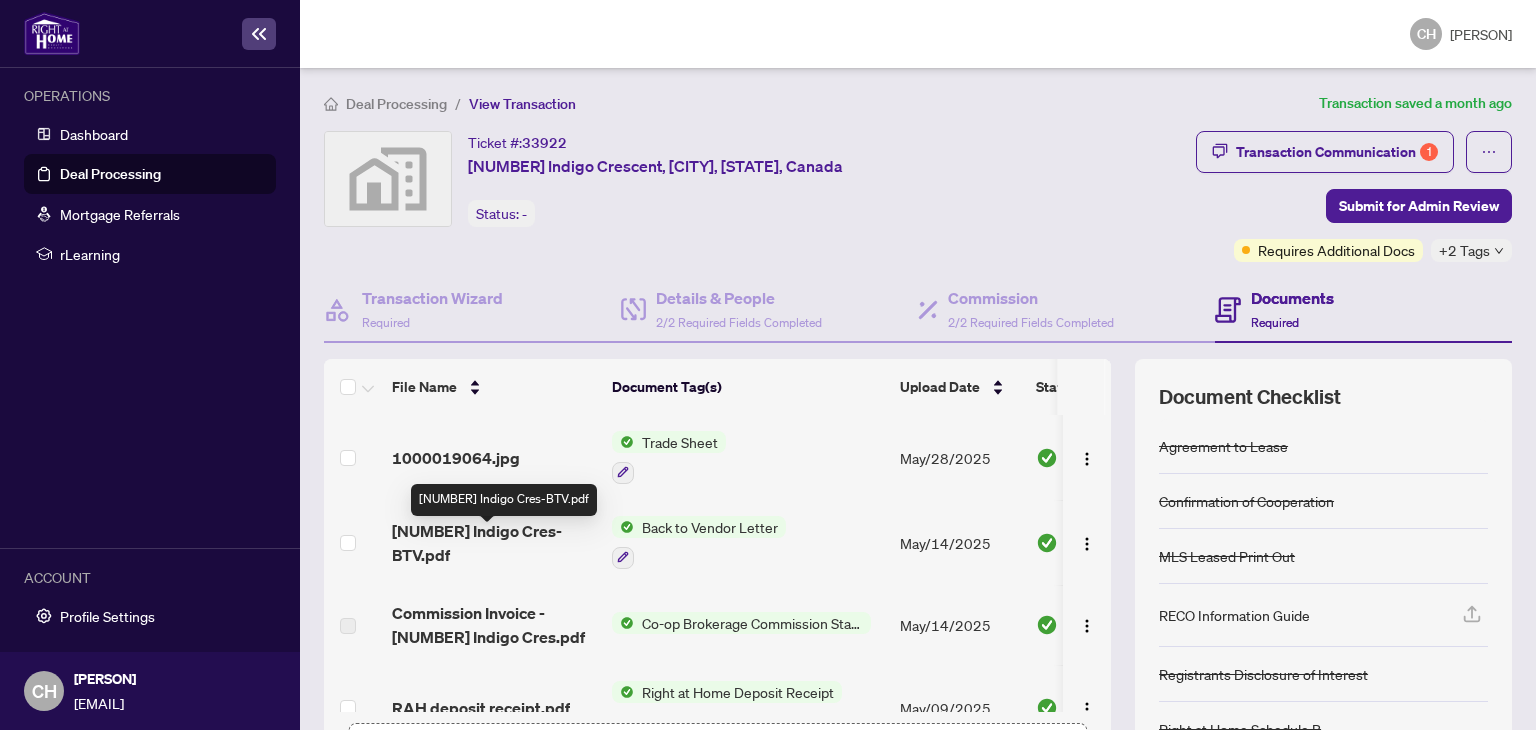 click on "[NUMBER] Indigo Cres-BTV.pdf" at bounding box center [494, 543] 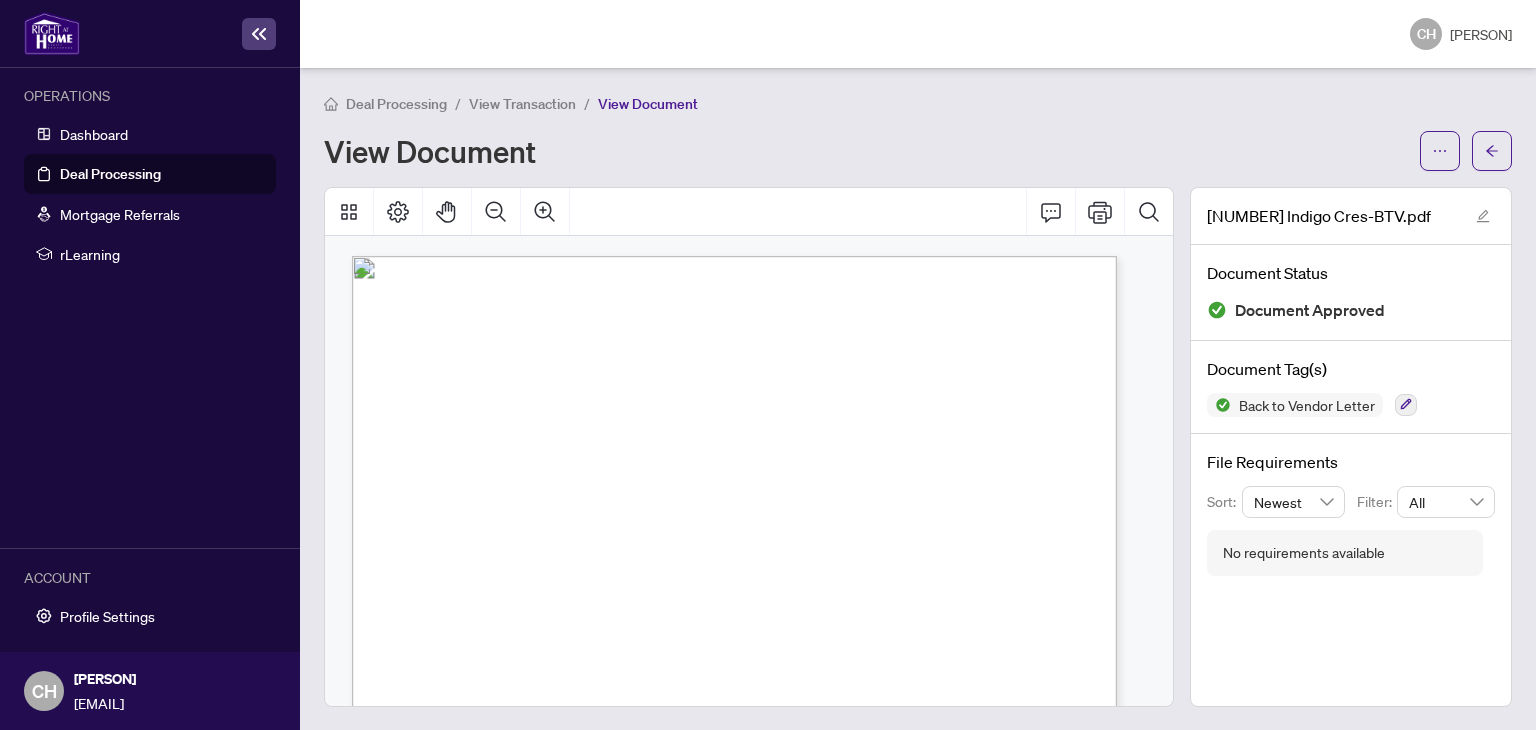 scroll, scrollTop: 256, scrollLeft: 0, axis: vertical 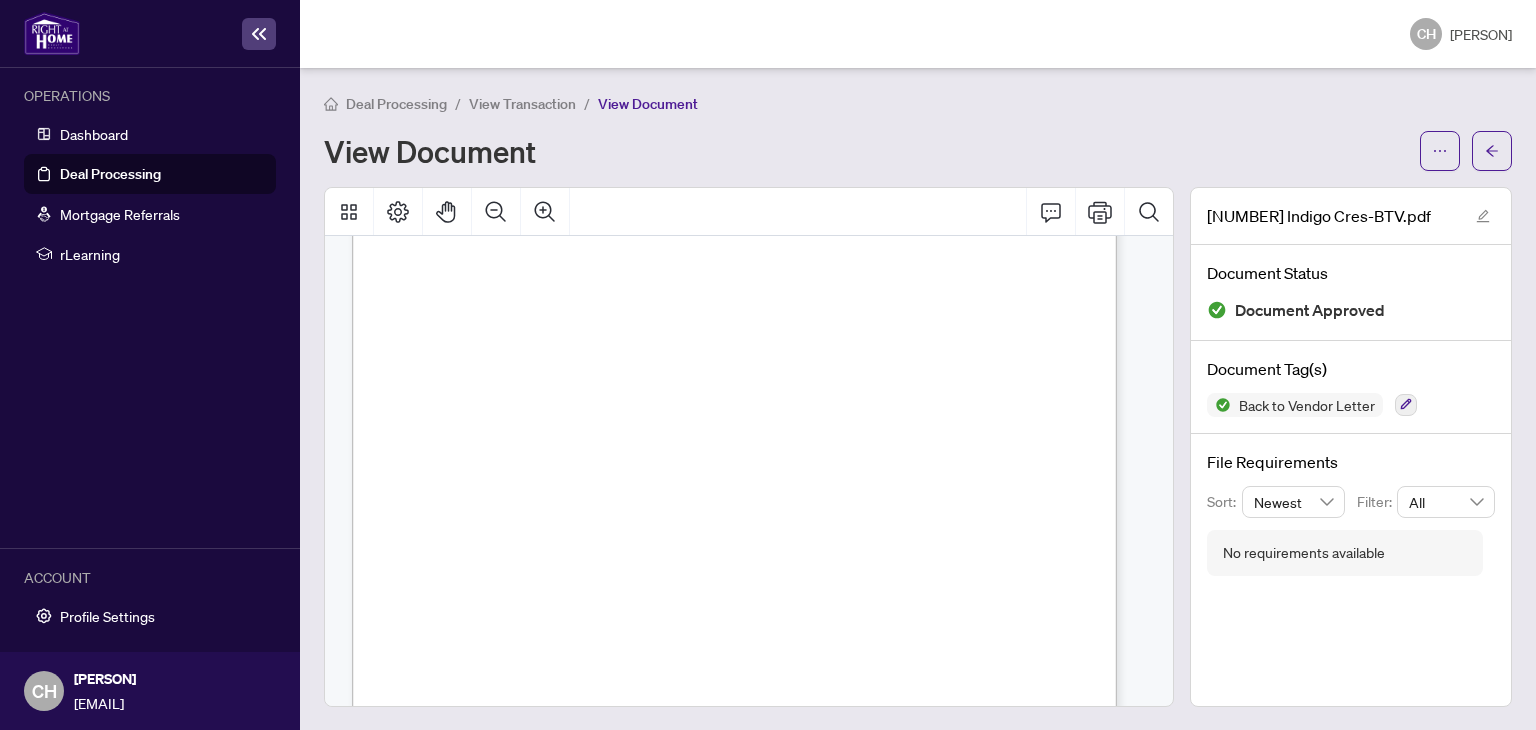 drag, startPoint x: 1140, startPoint y: 405, endPoint x: 1180, endPoint y: 611, distance: 209.84756 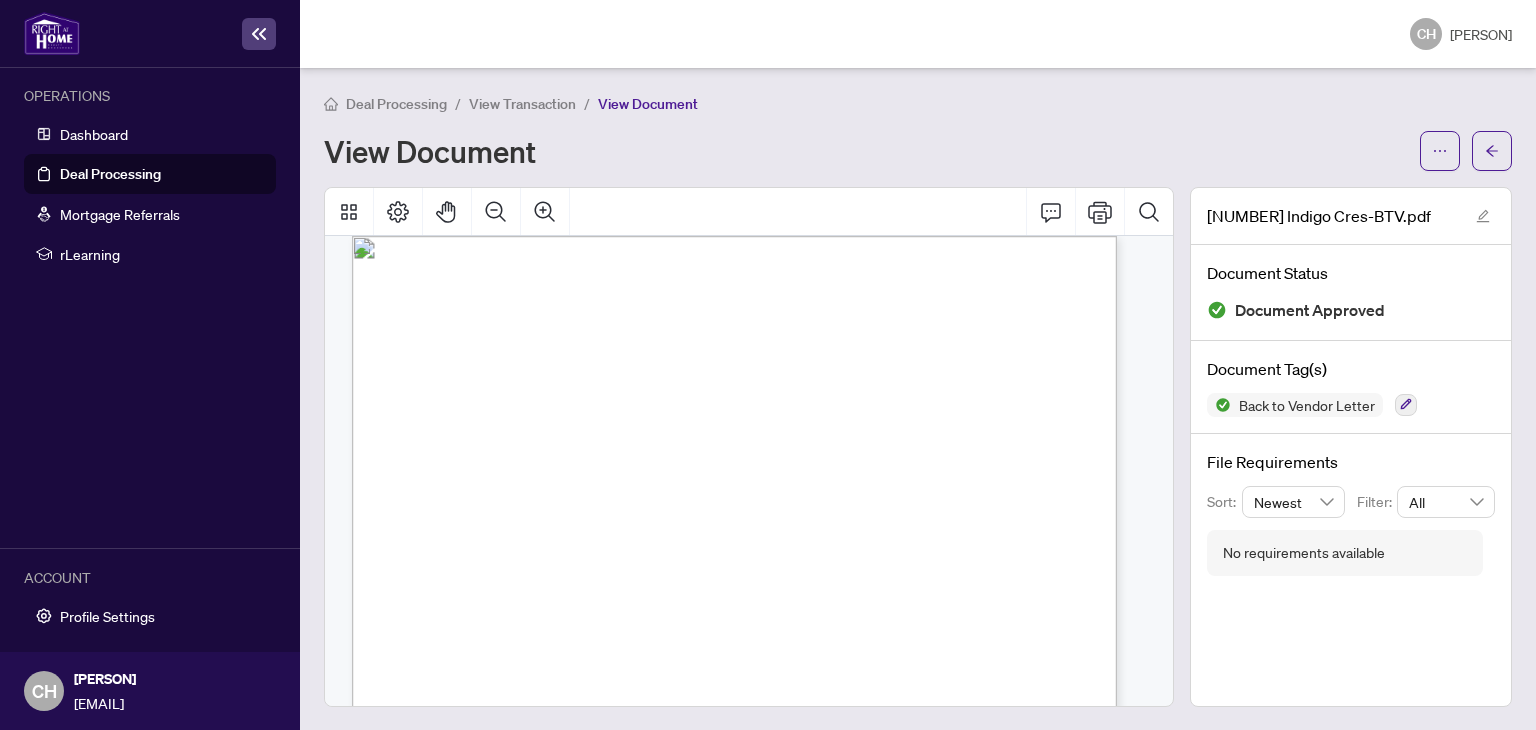 scroll, scrollTop: 0, scrollLeft: 0, axis: both 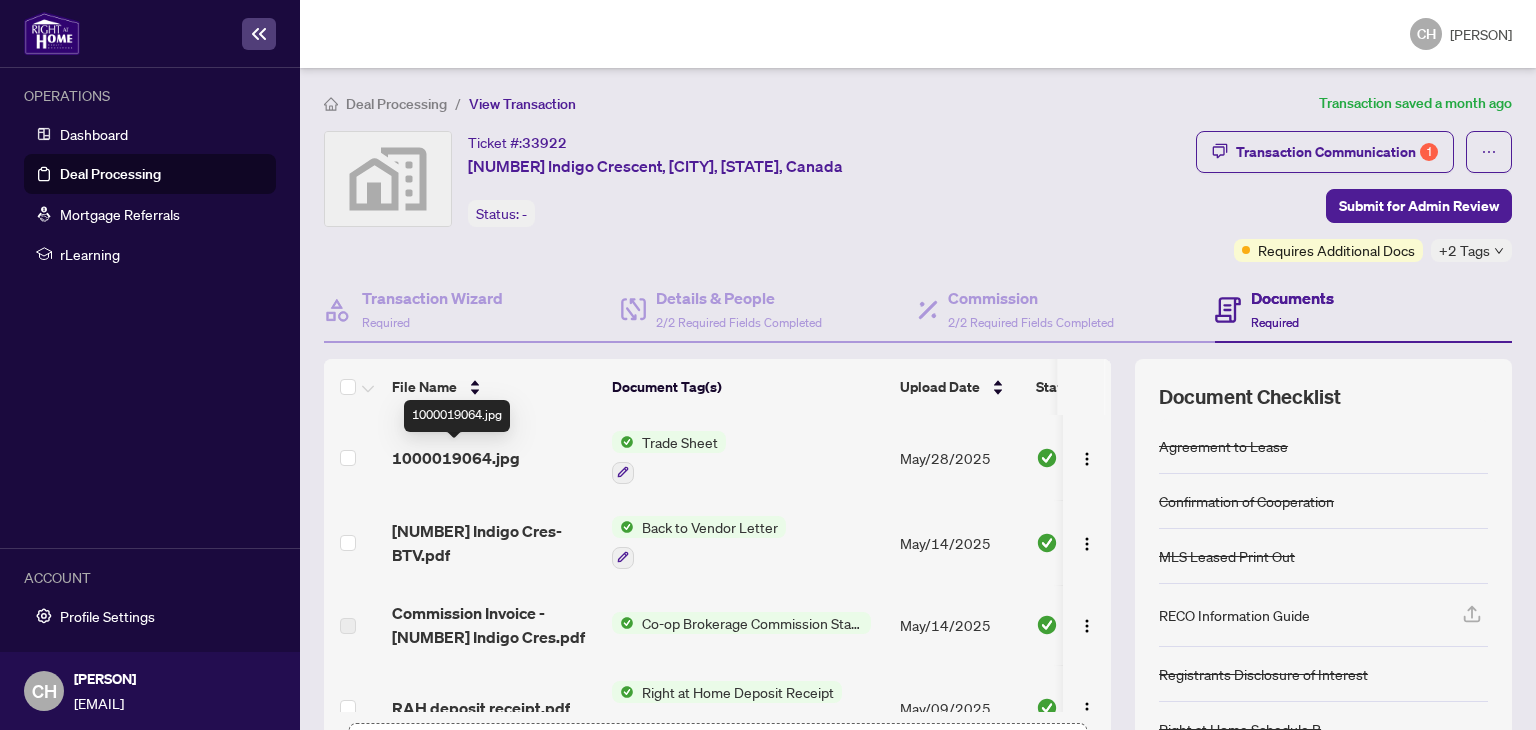 click on "1000019064.jpg" at bounding box center [456, 458] 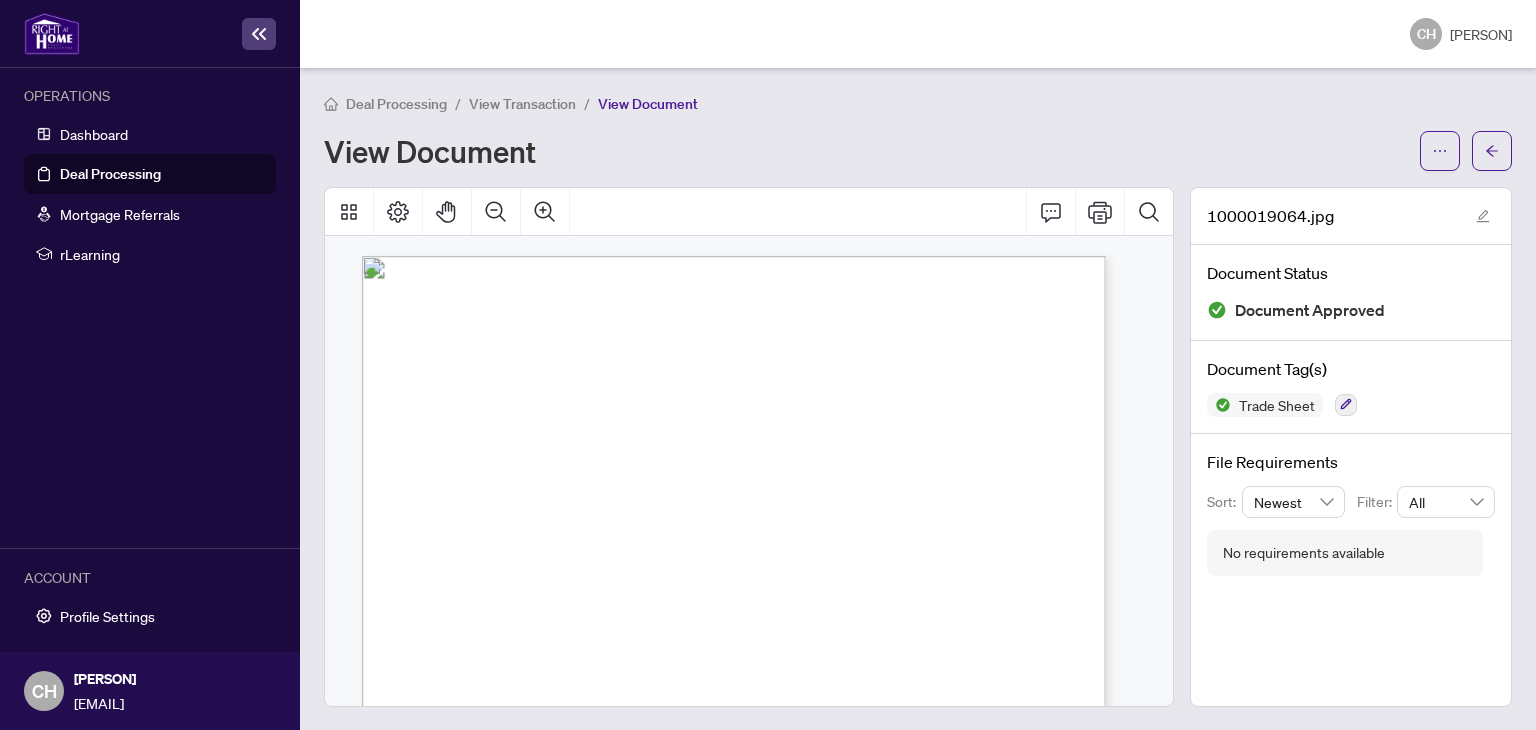 click at bounding box center [827, 913] 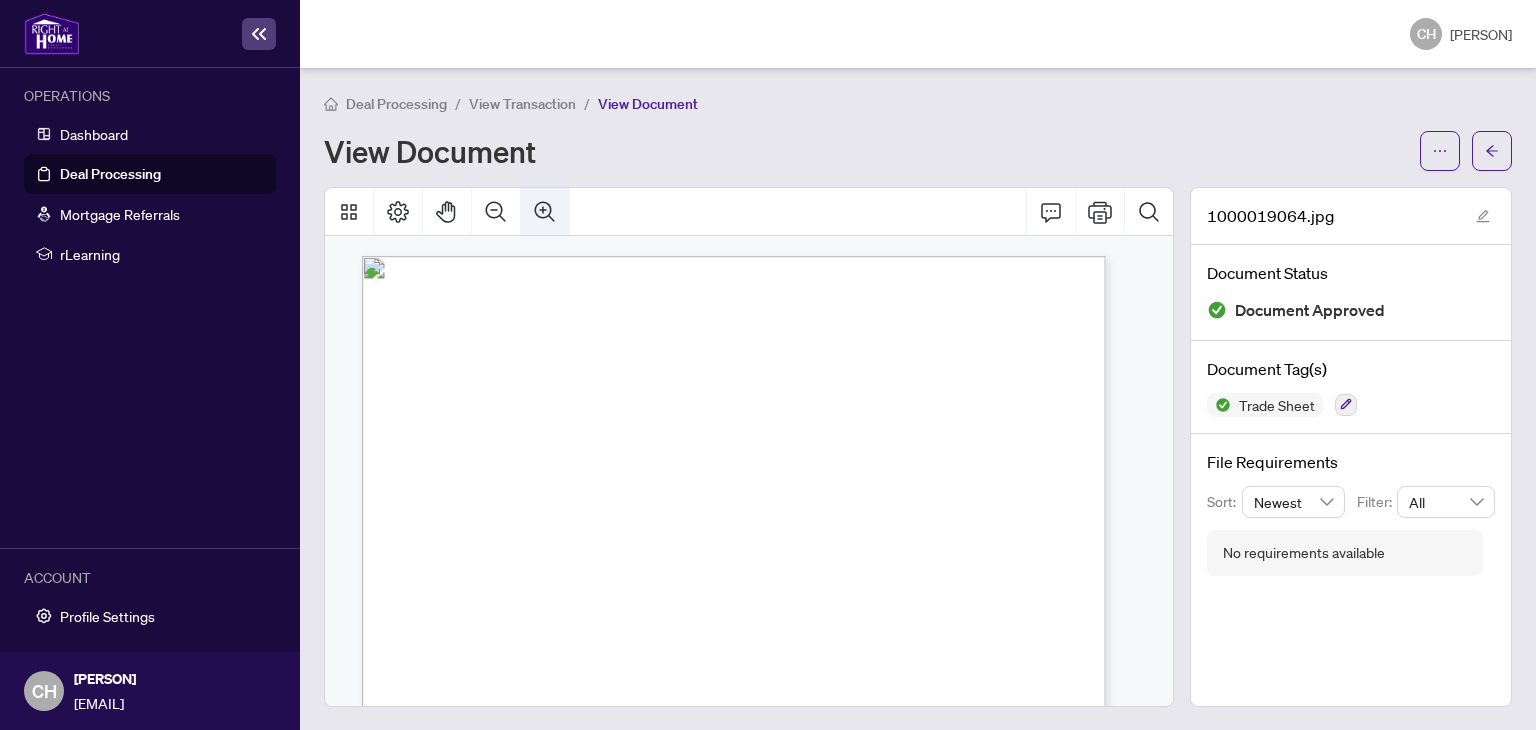 click 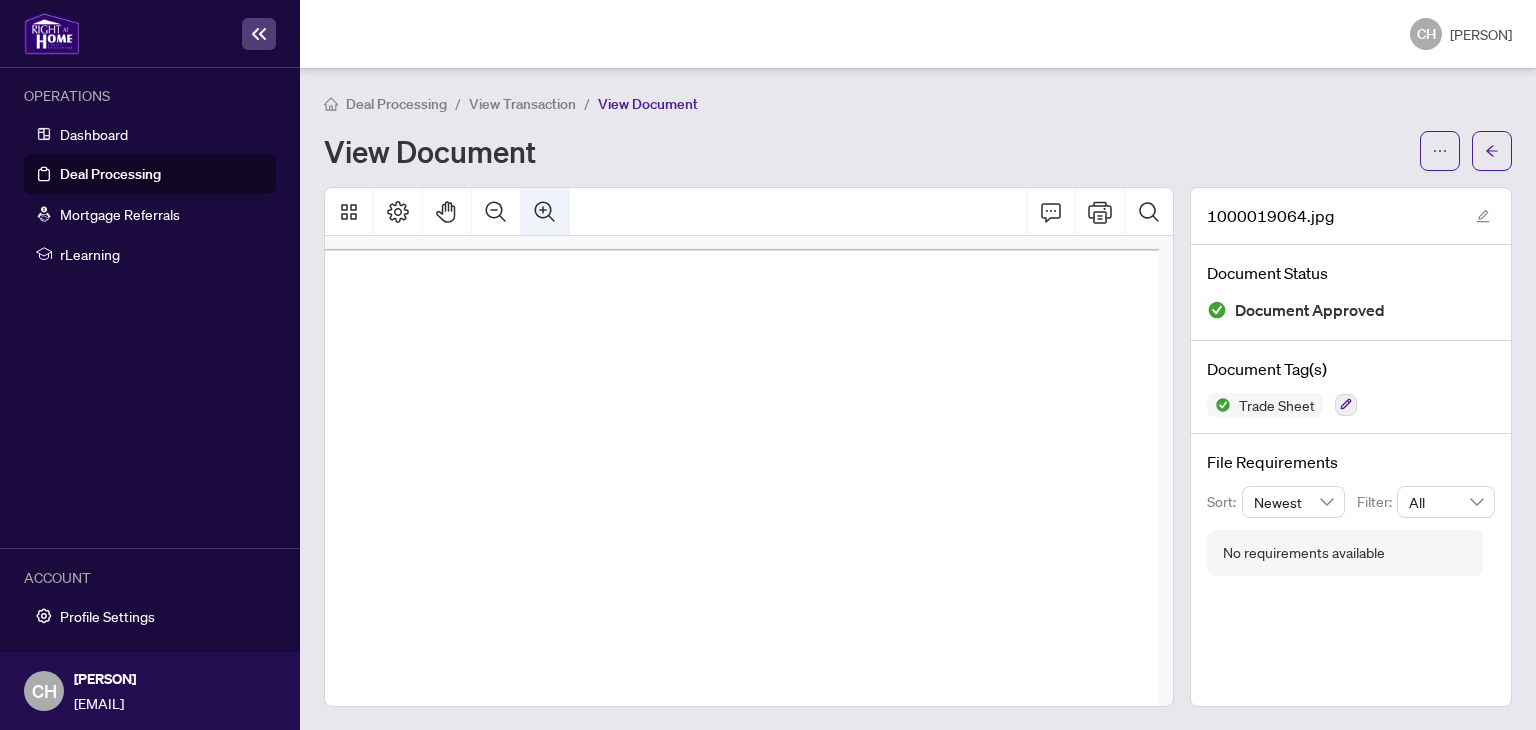 click 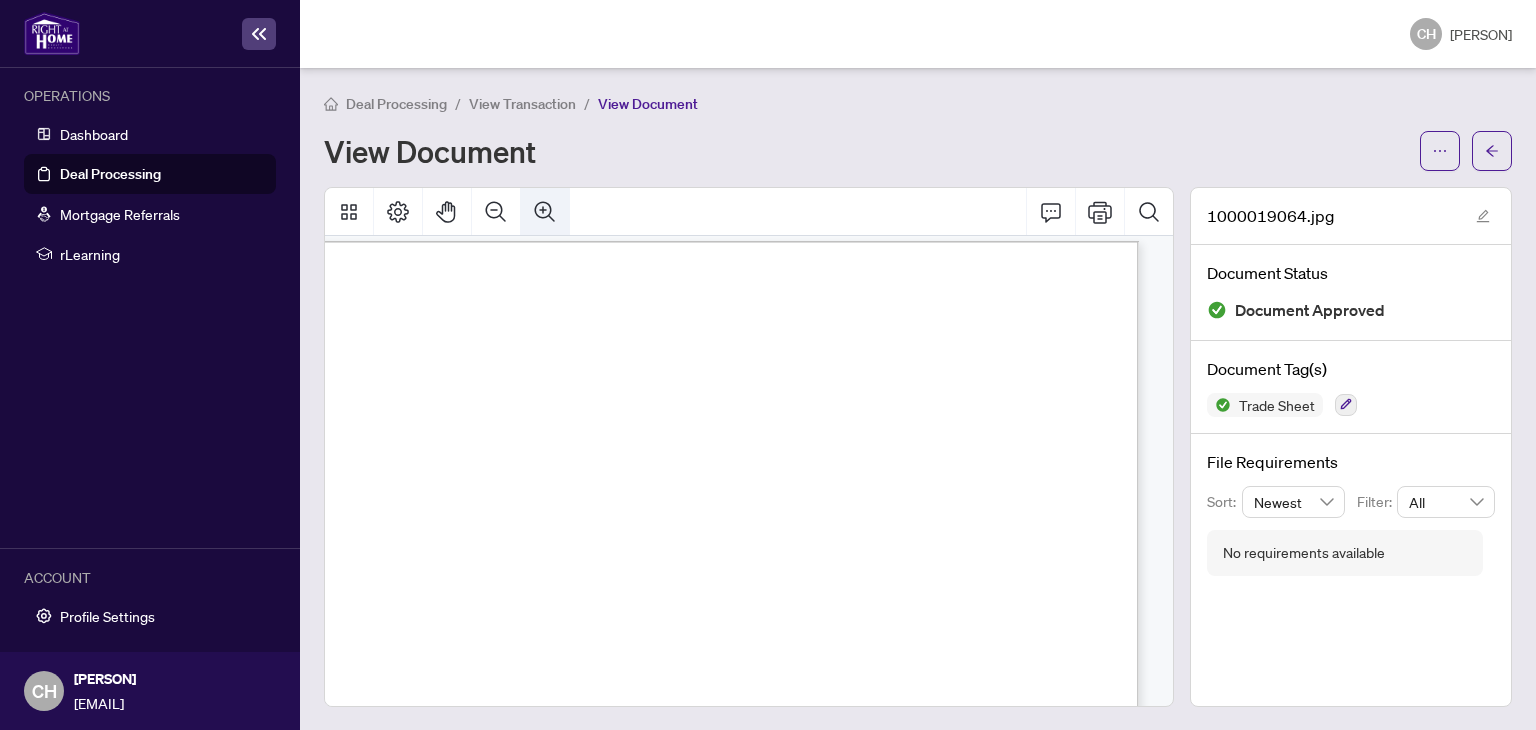 click 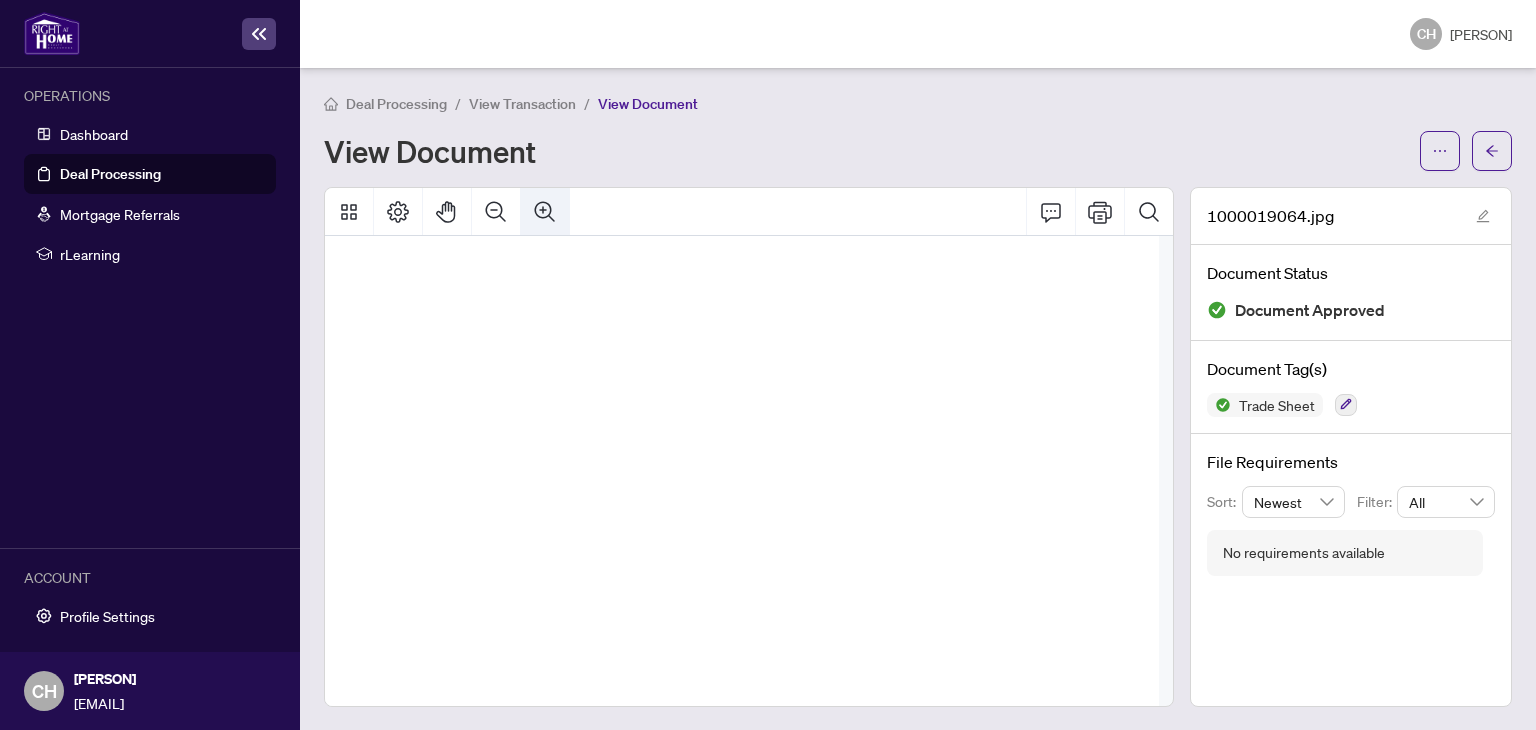 click 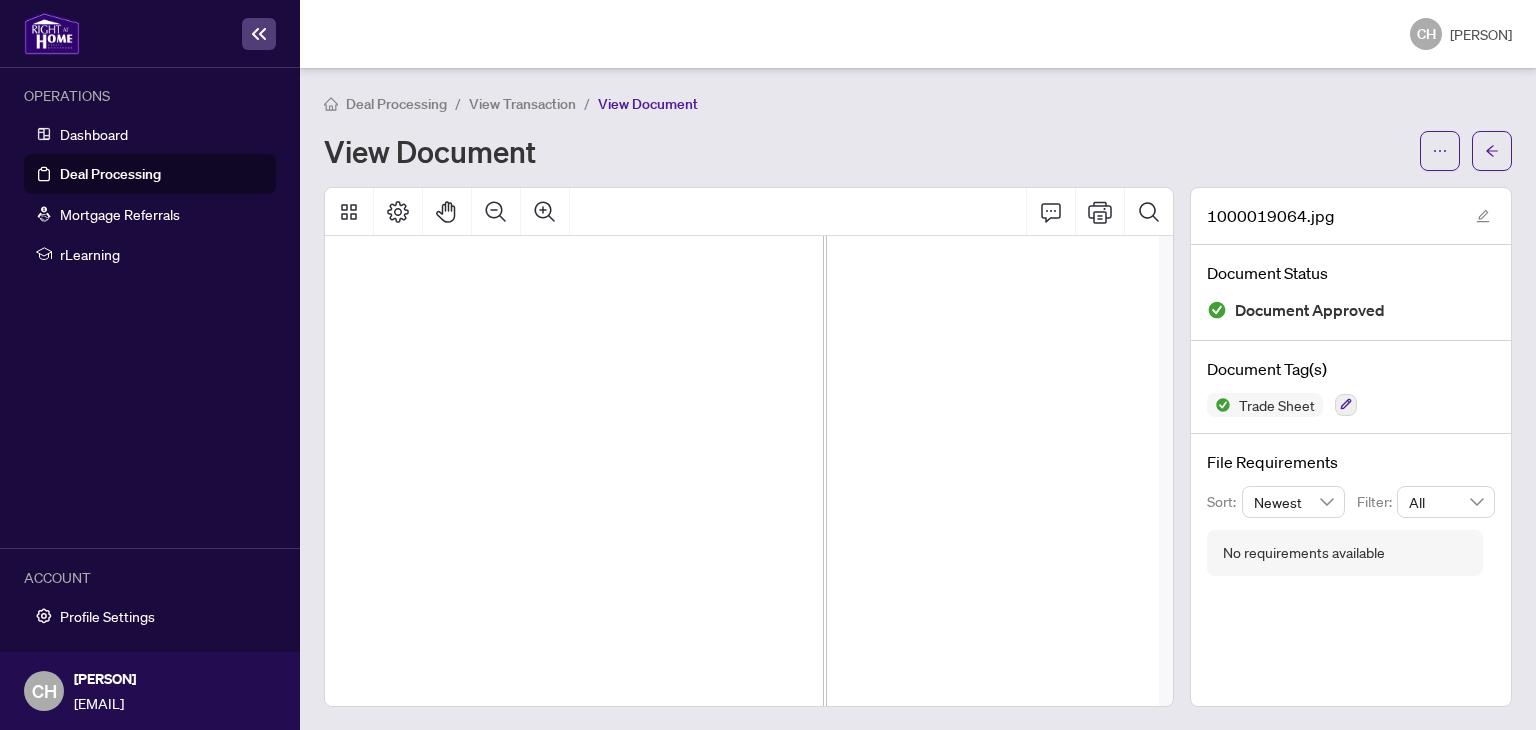drag, startPoint x: 556, startPoint y: 511, endPoint x: 590, endPoint y: 421, distance: 96.20811 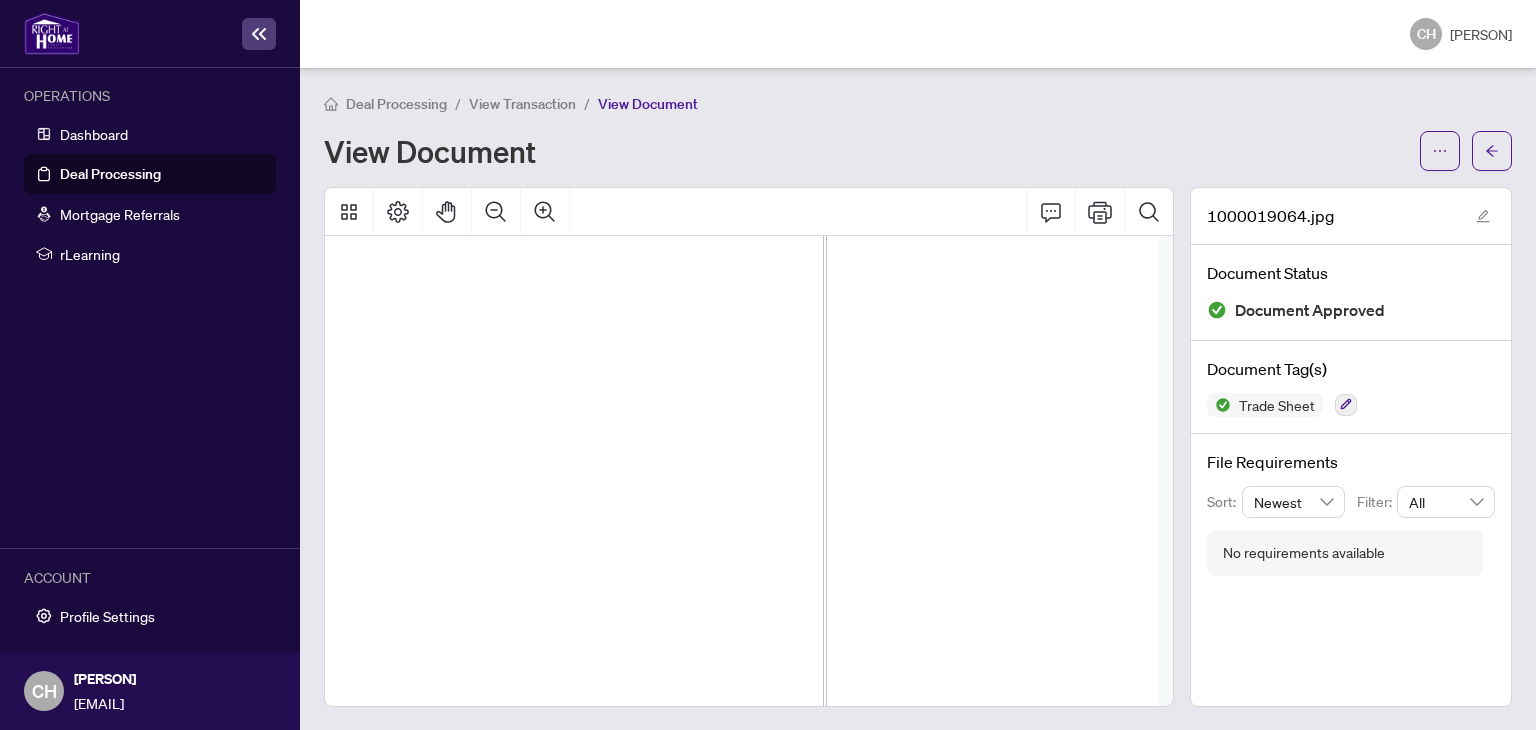 scroll, scrollTop: 0, scrollLeft: 747, axis: horizontal 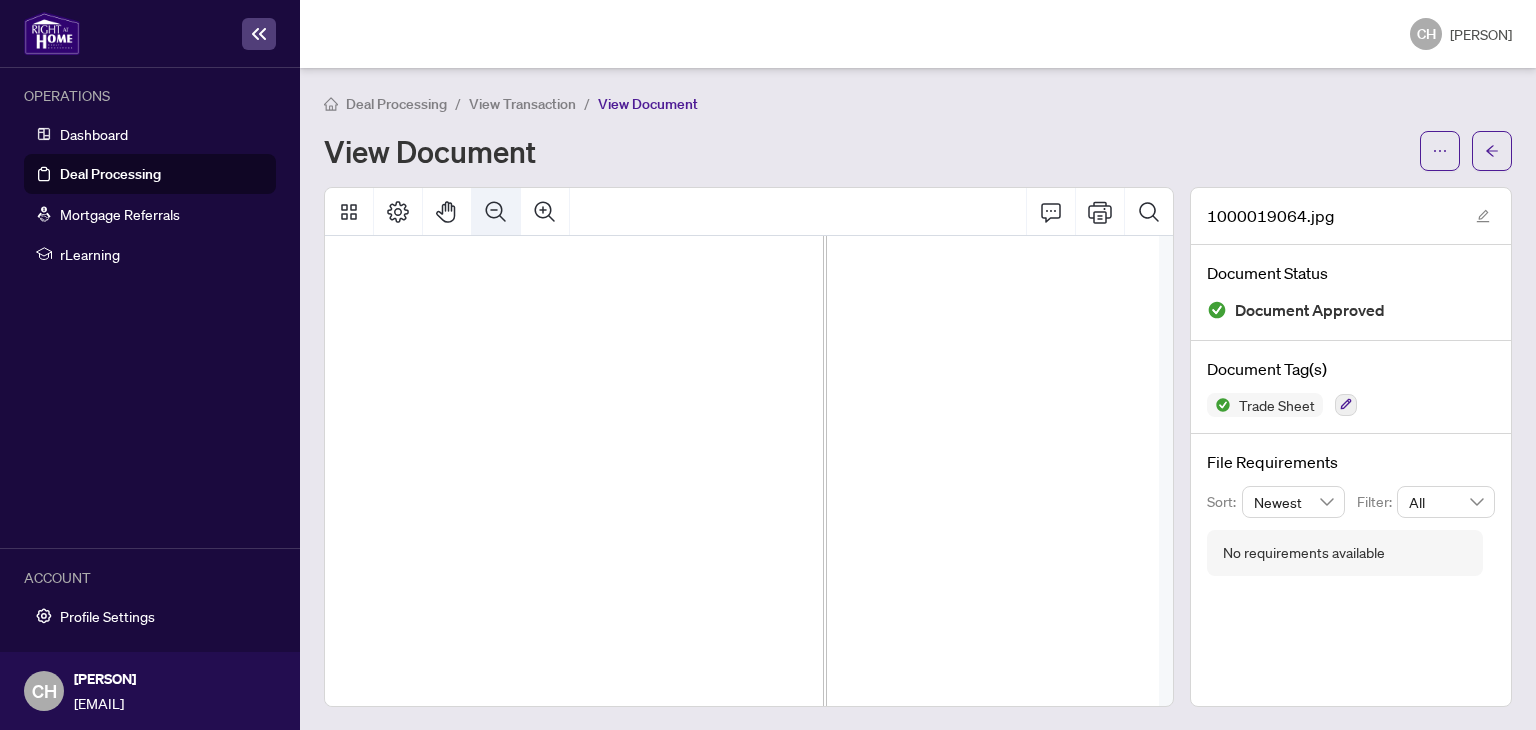 click 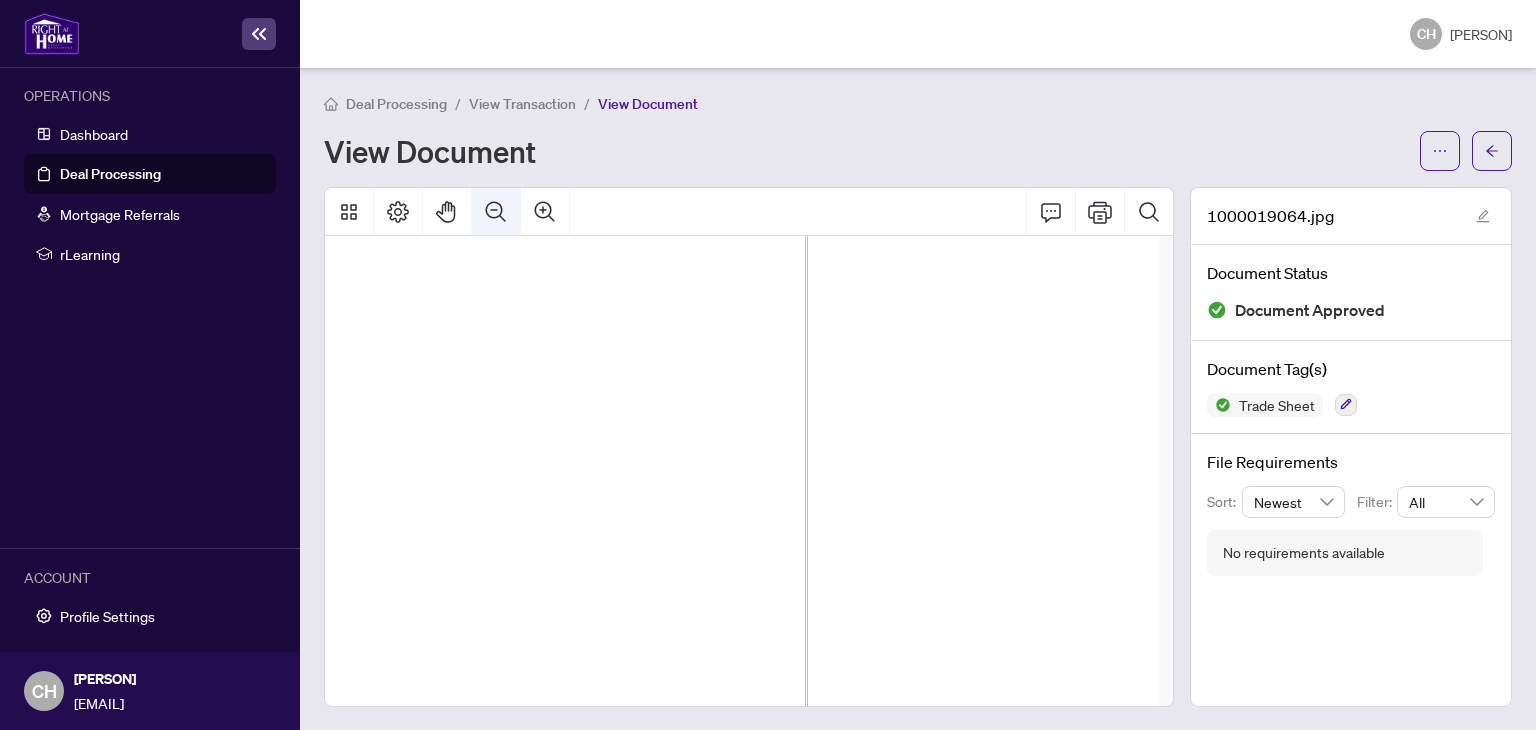 click 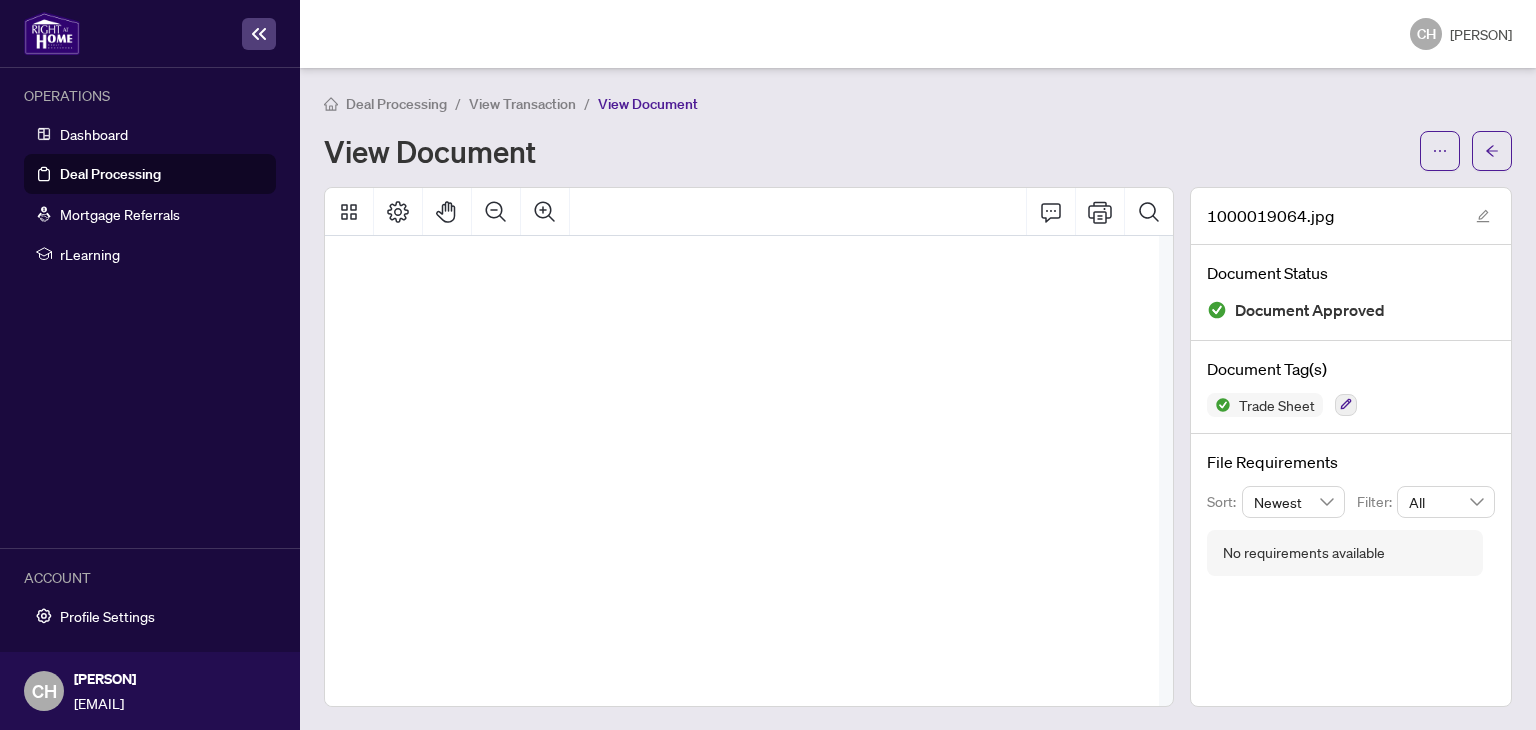 drag, startPoint x: 896, startPoint y: 395, endPoint x: 936, endPoint y: 183, distance: 215.74059 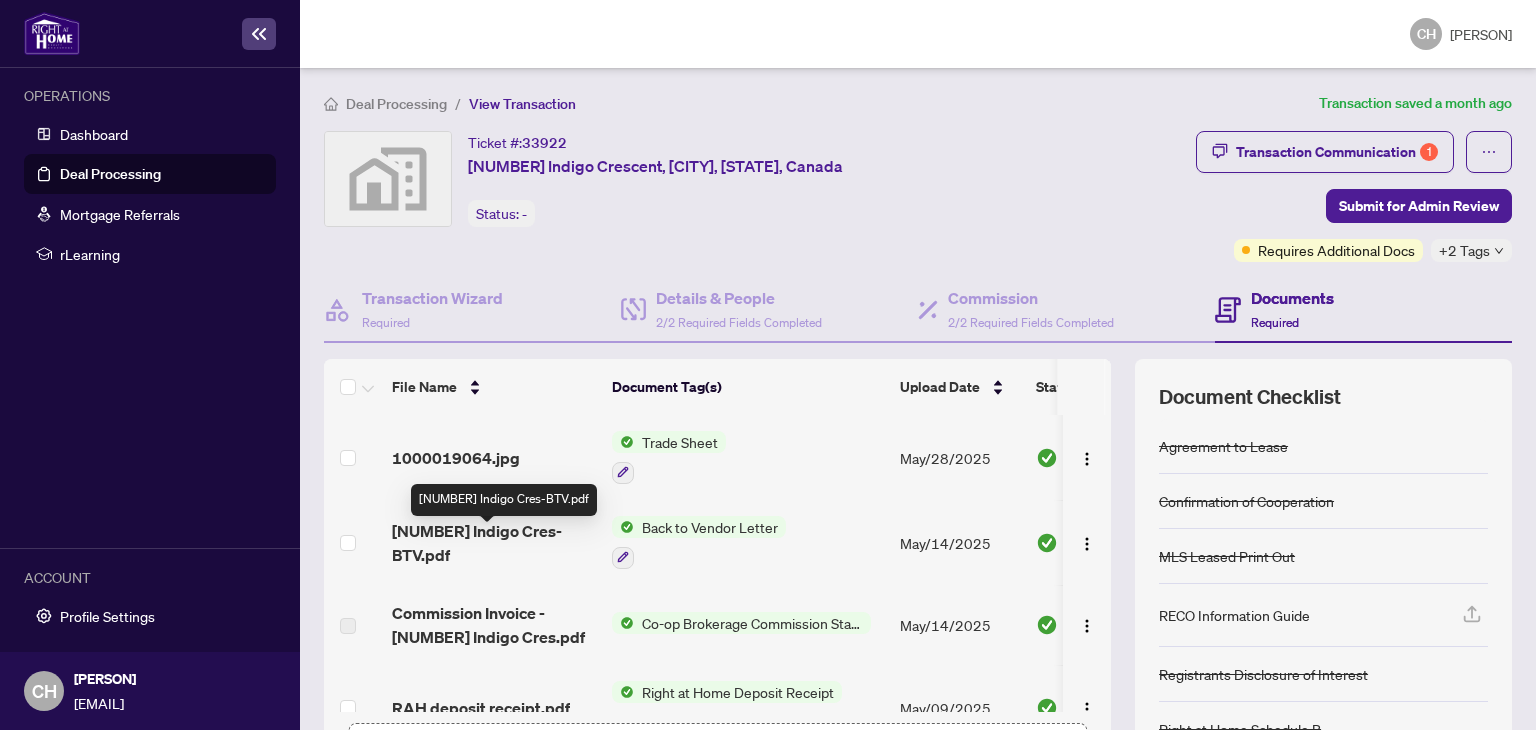 click on "[NUMBER] Indigo Cres-BTV.pdf" at bounding box center (494, 543) 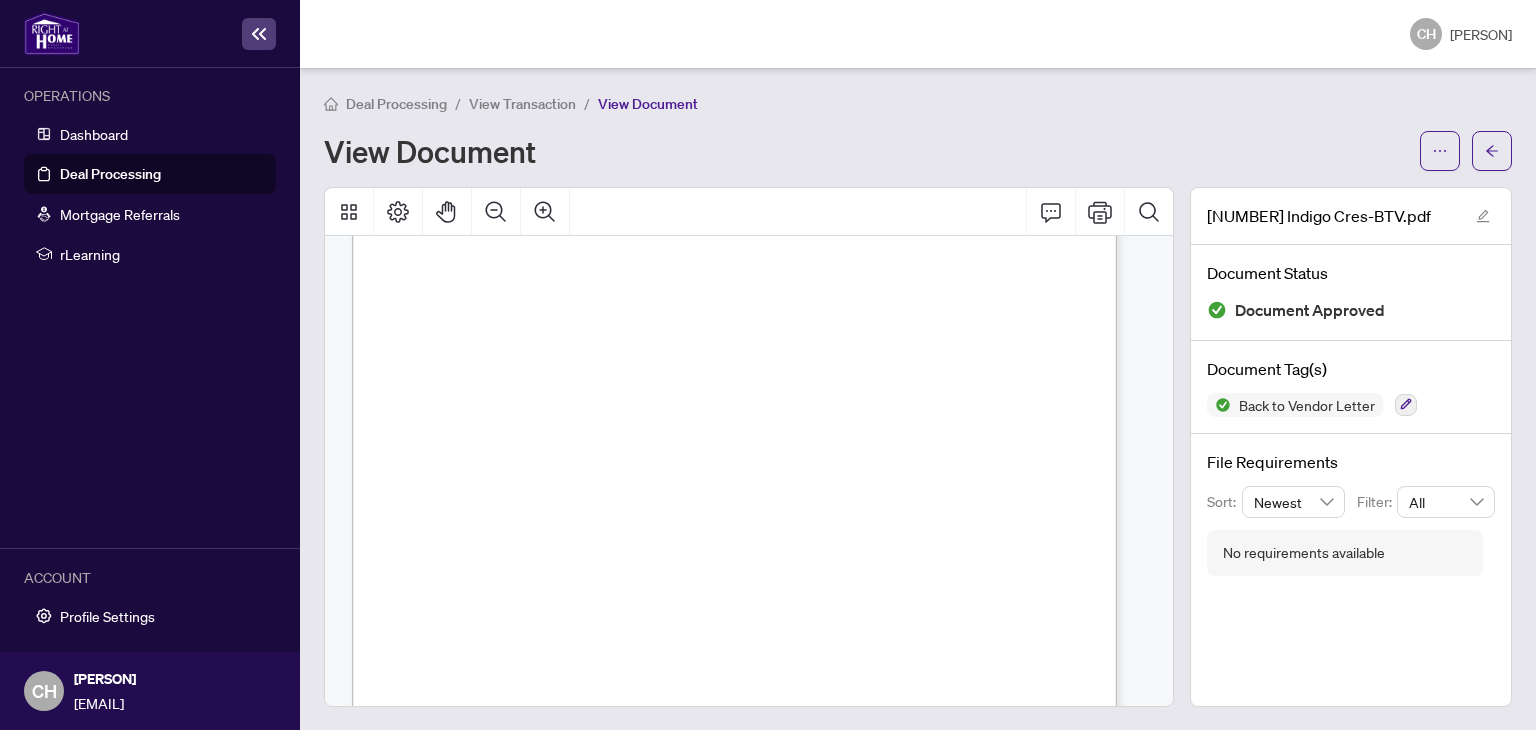 scroll, scrollTop: 123, scrollLeft: 0, axis: vertical 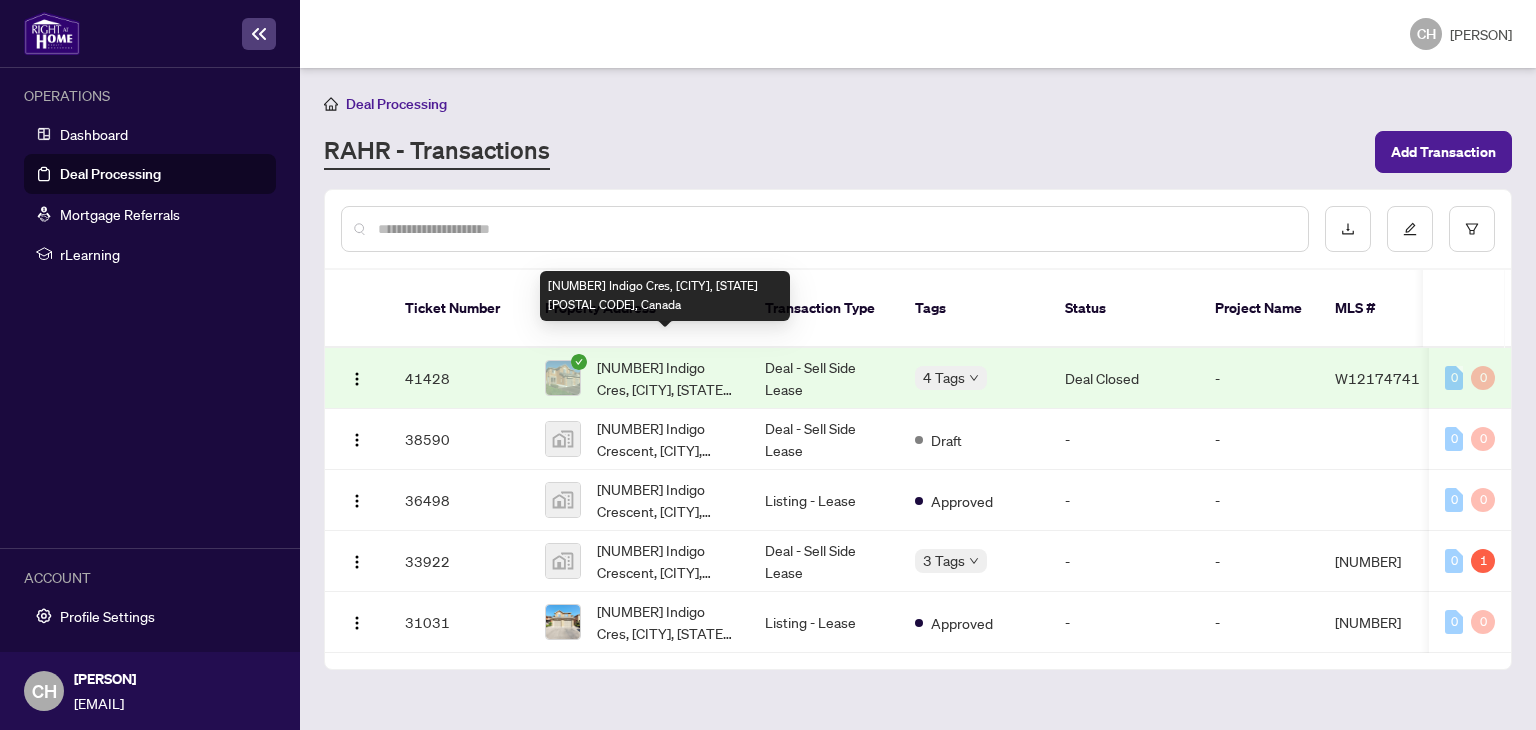 click on "[NUMBER] Indigo Cres, [CITY], [STATE] [POSTAL CODE], Canada" at bounding box center (665, 378) 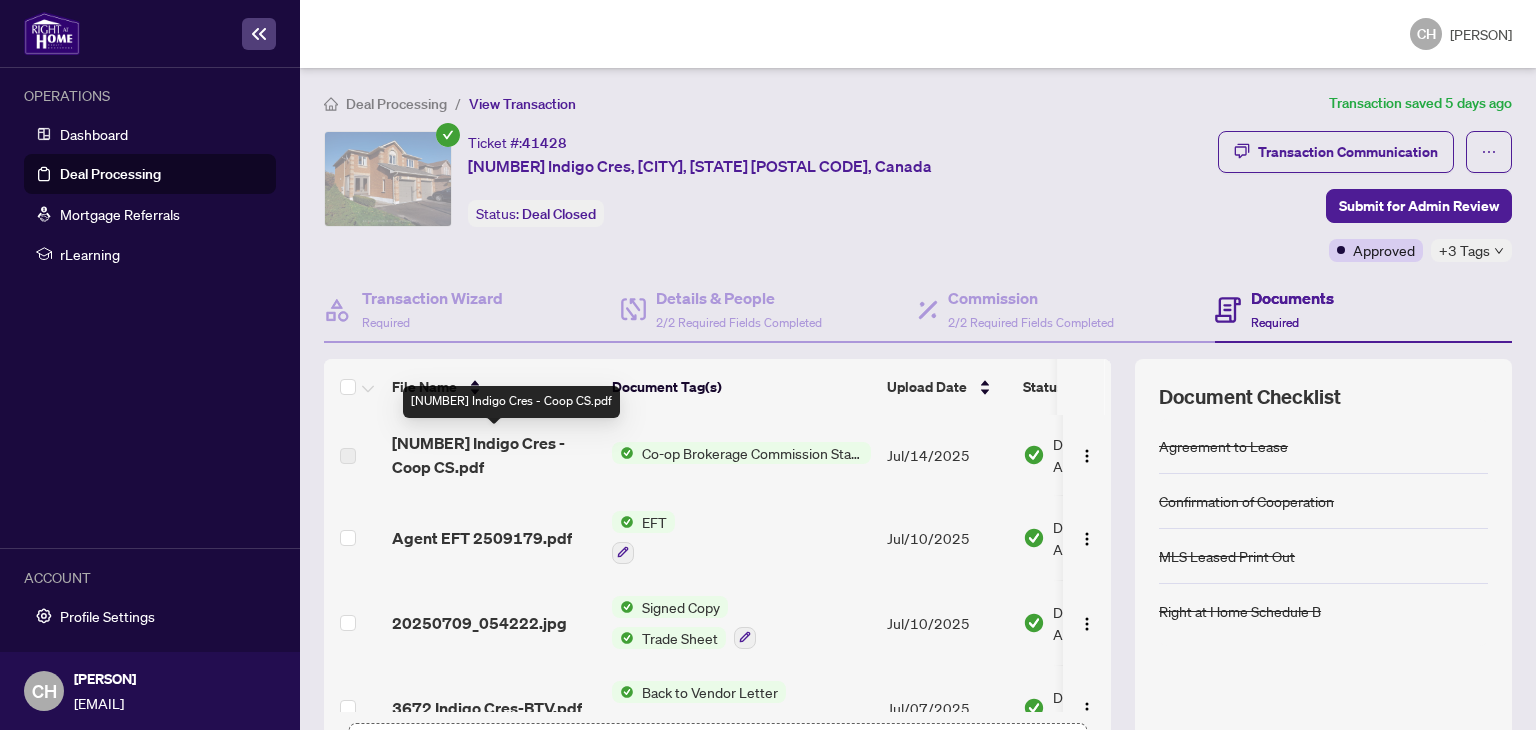 click on "[NUMBER] Indigo Cres - Coop CS.pdf" at bounding box center (494, 455) 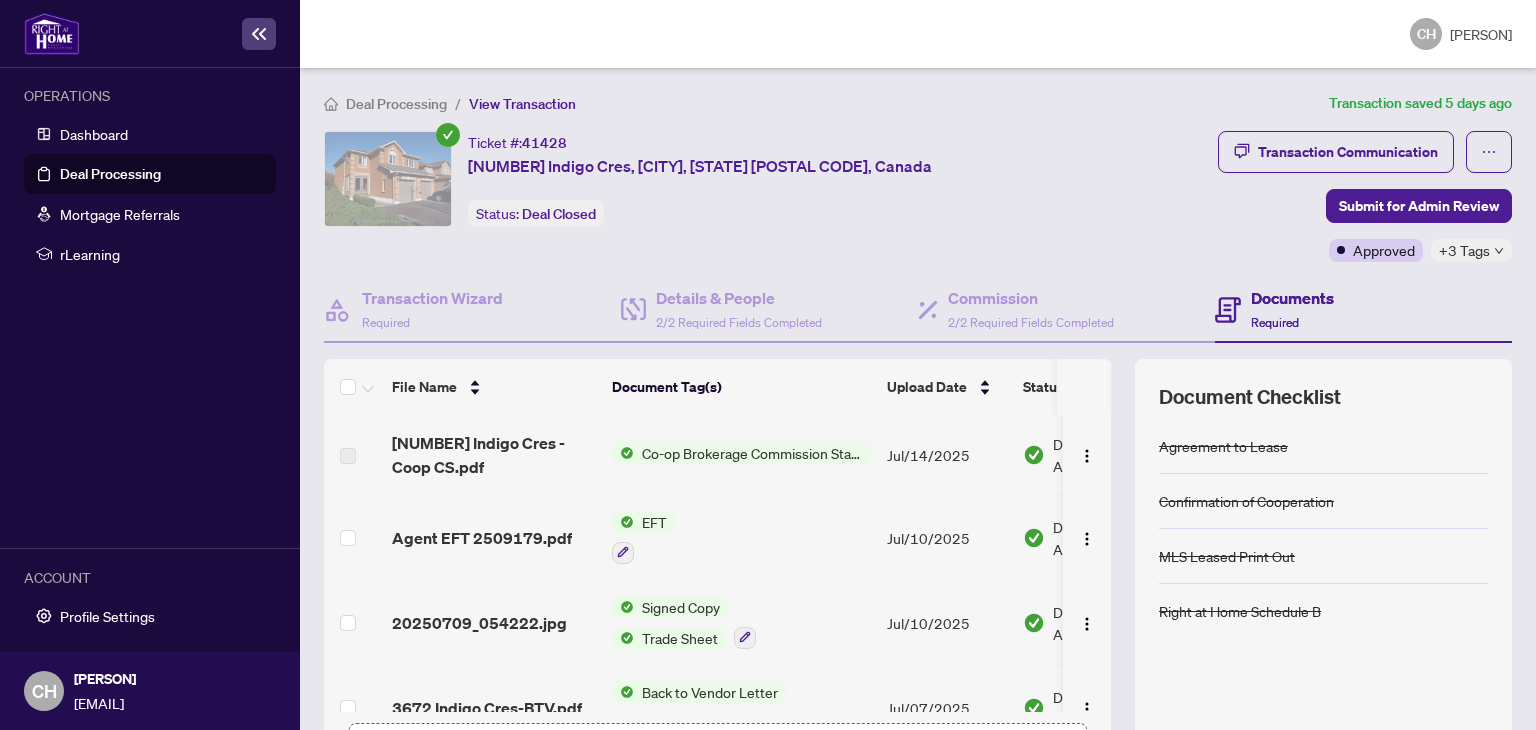 click on "Trade Sheet" at bounding box center (680, 638) 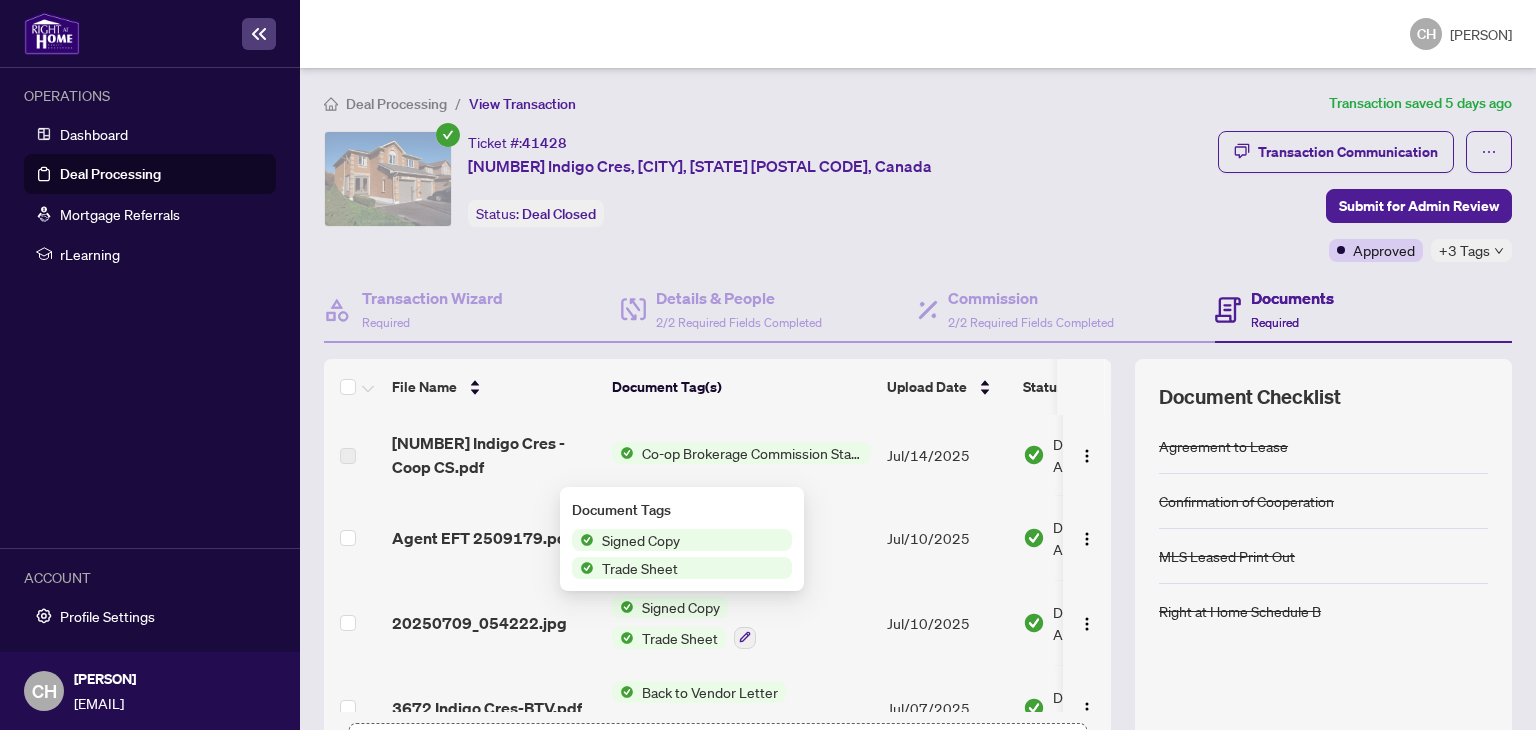 click on "Trade Sheet" at bounding box center (640, 568) 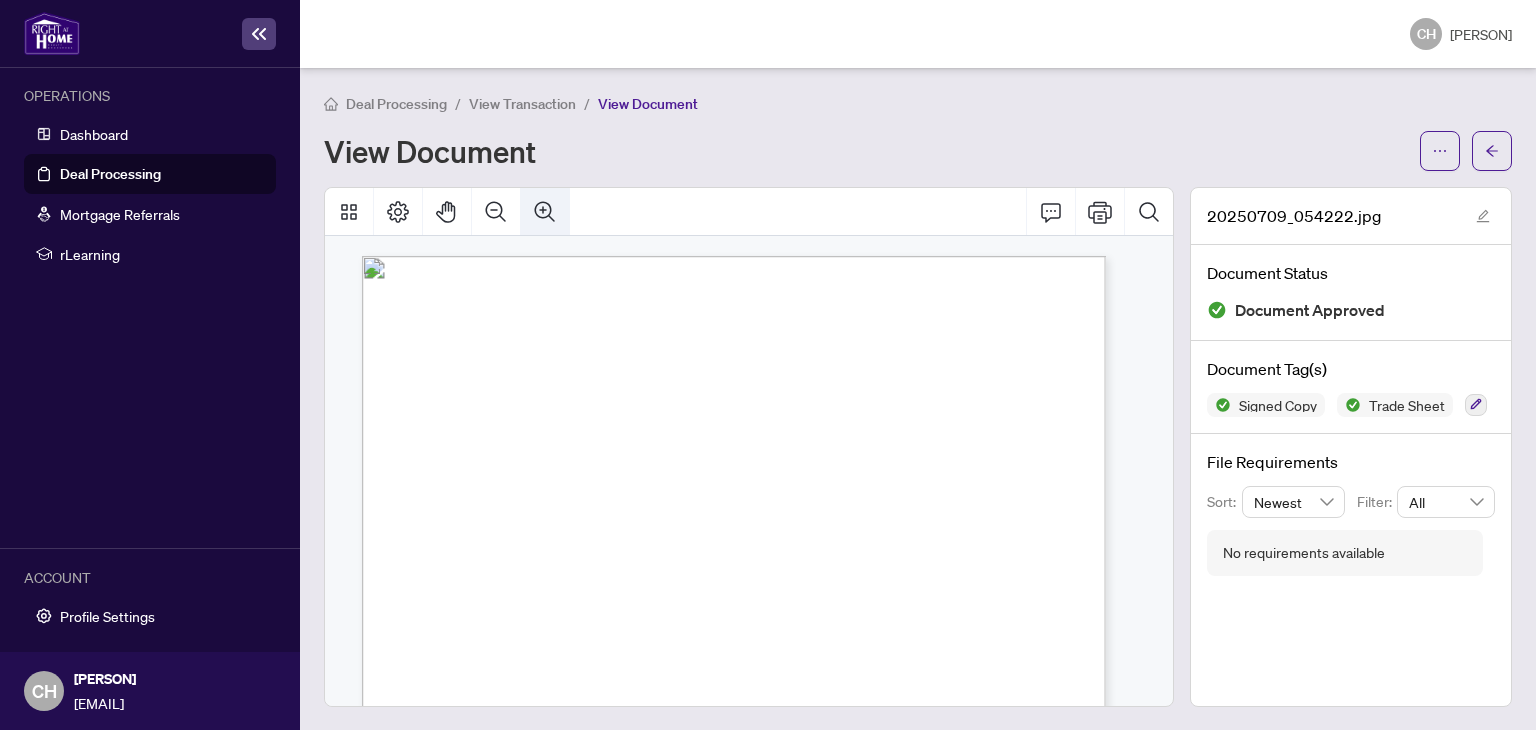 click 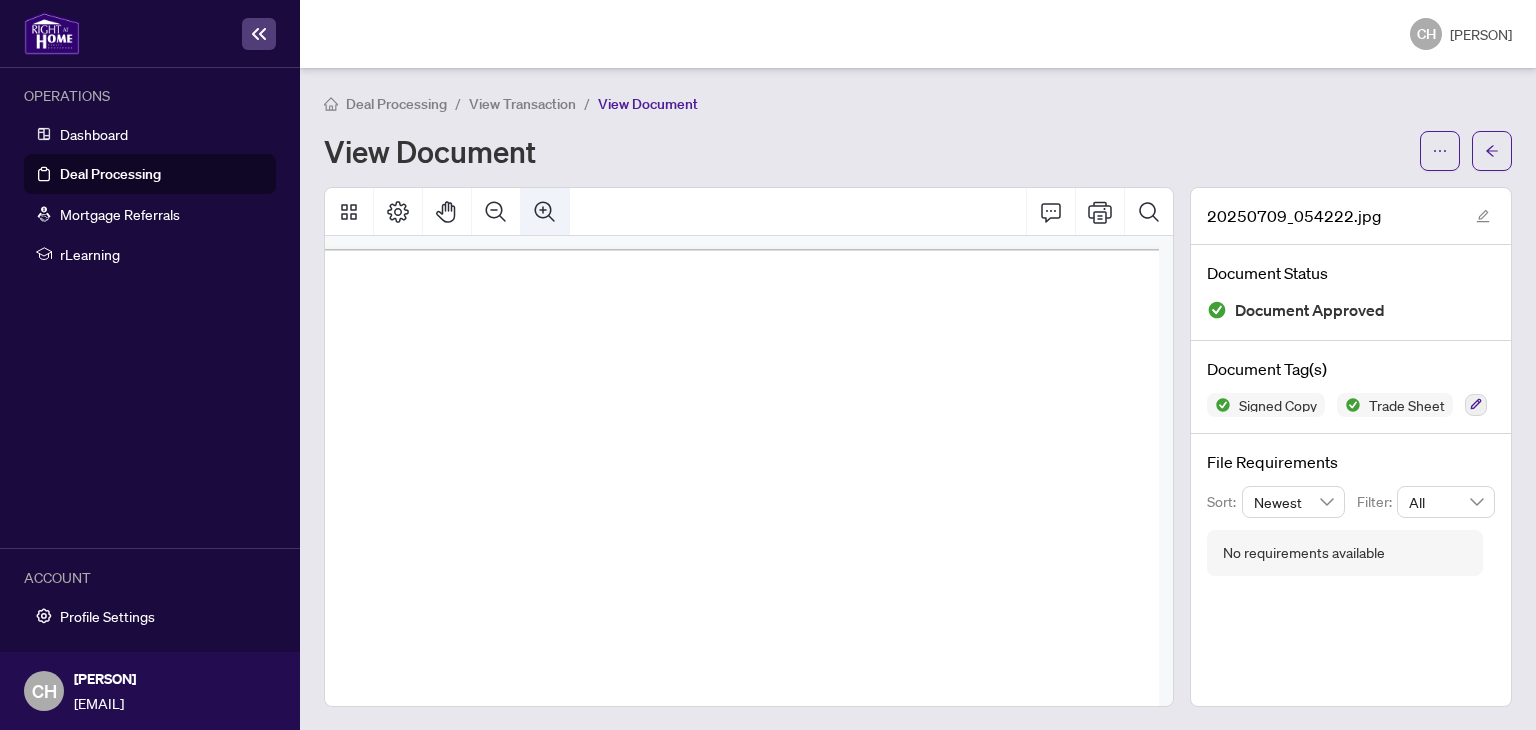click 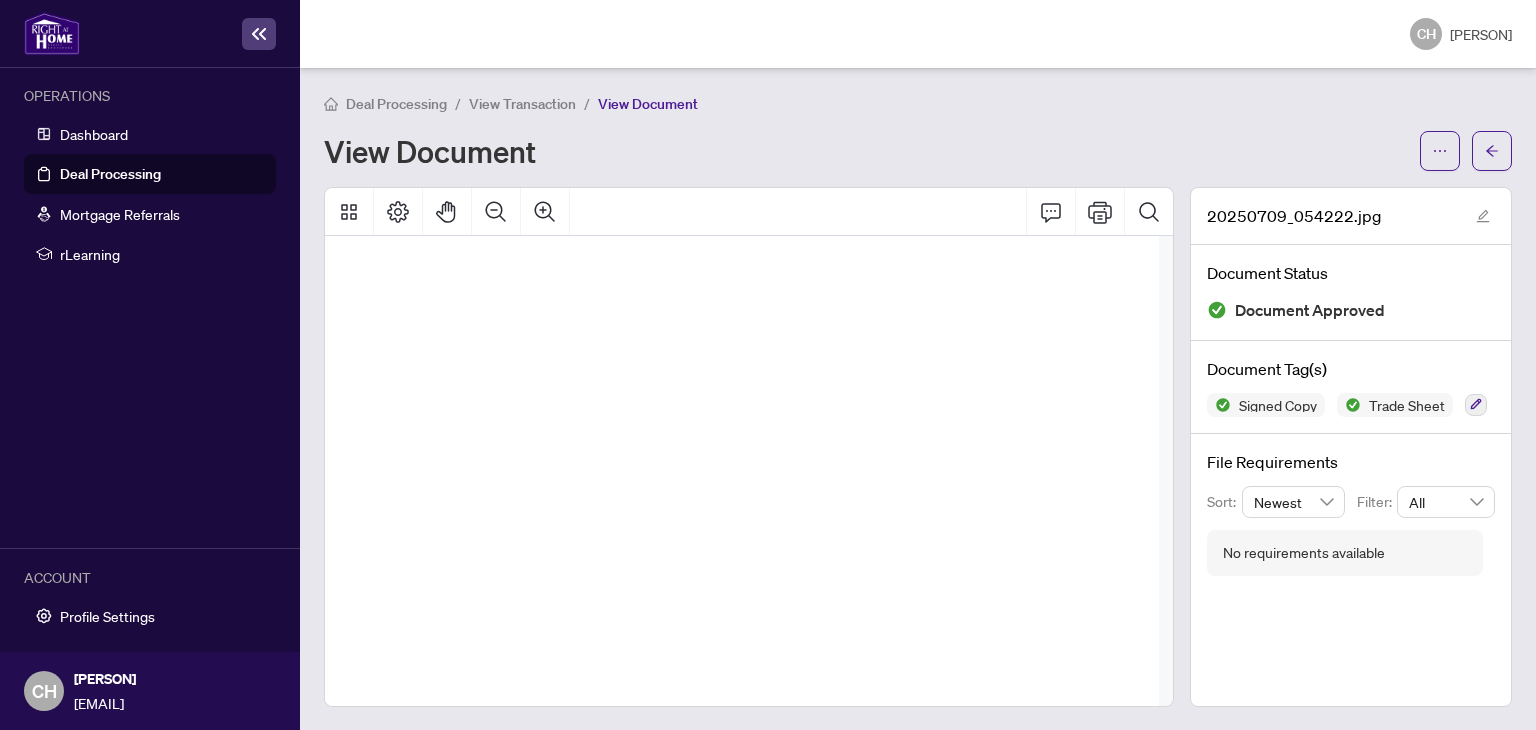 scroll, scrollTop: 572, scrollLeft: 192, axis: both 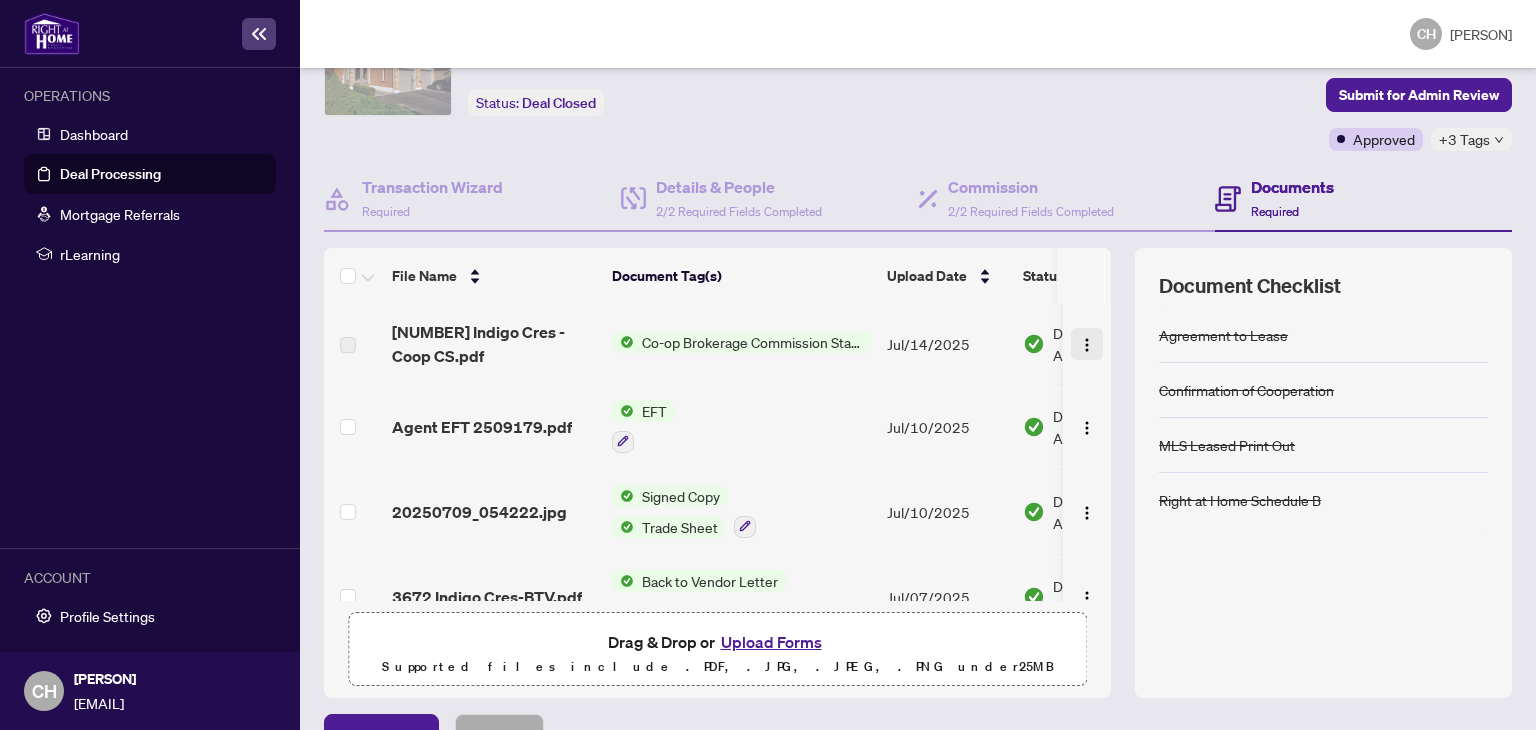 click at bounding box center [1087, 345] 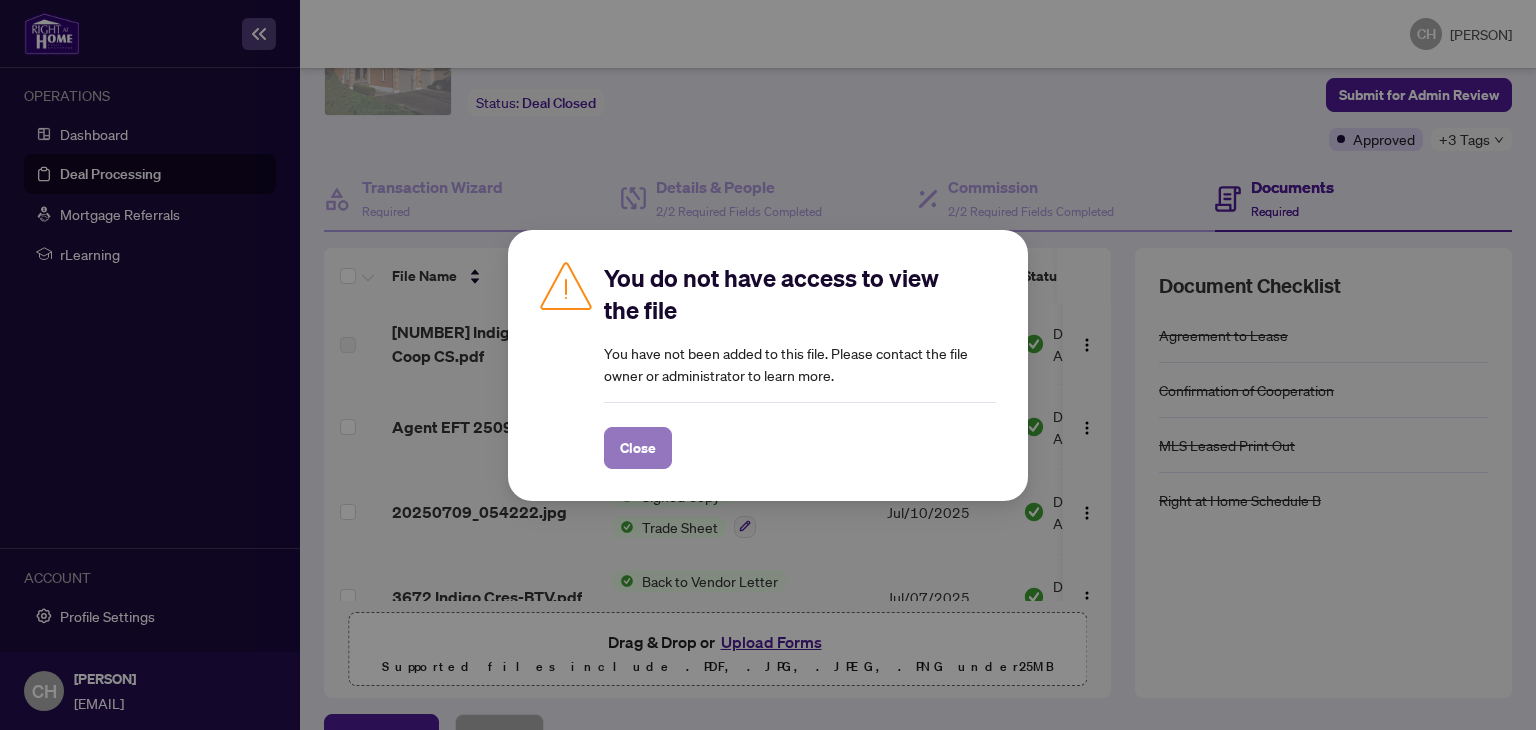 click on "Close" at bounding box center [638, 448] 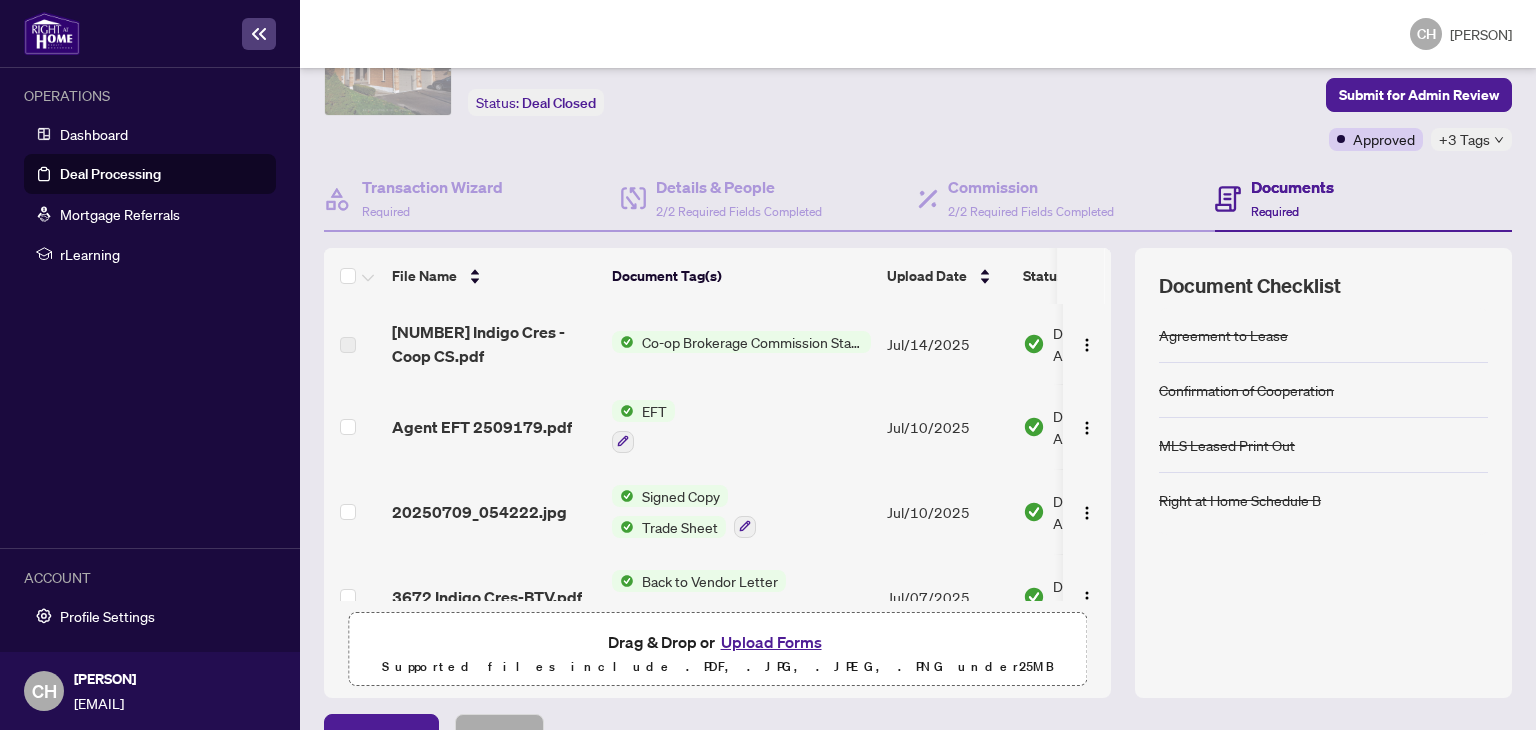 scroll, scrollTop: 0, scrollLeft: 0, axis: both 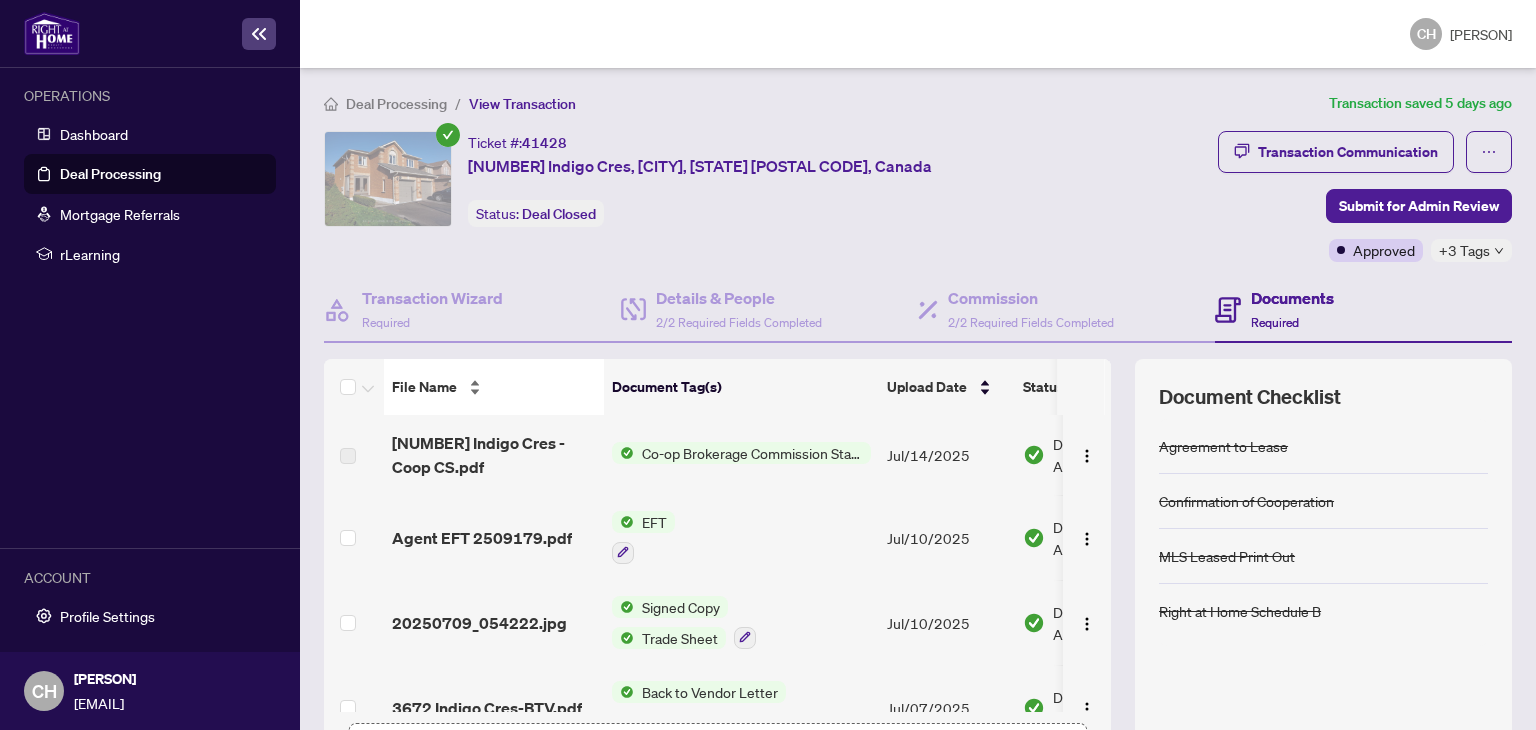 click on "File Name" at bounding box center [494, 387] 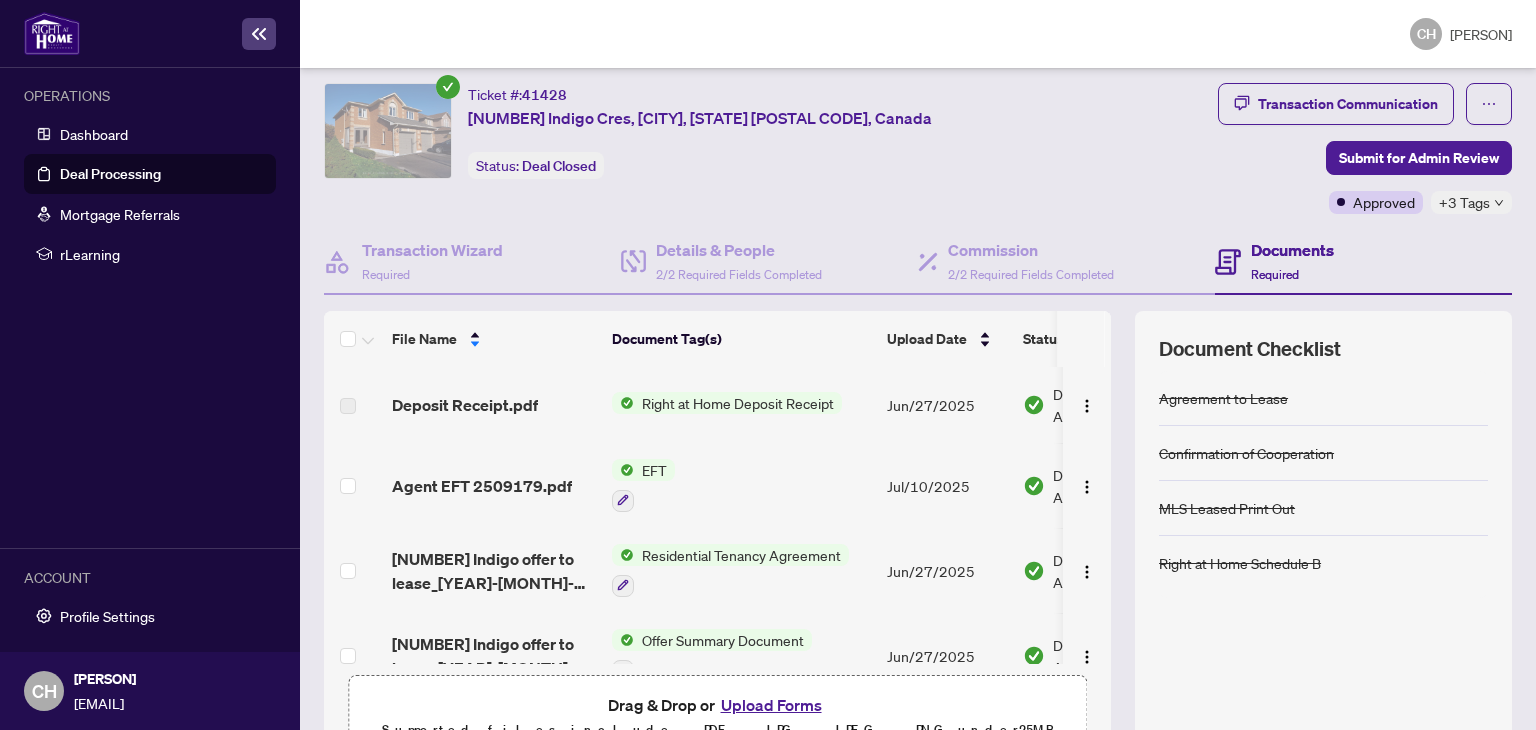 scroll, scrollTop: 160, scrollLeft: 0, axis: vertical 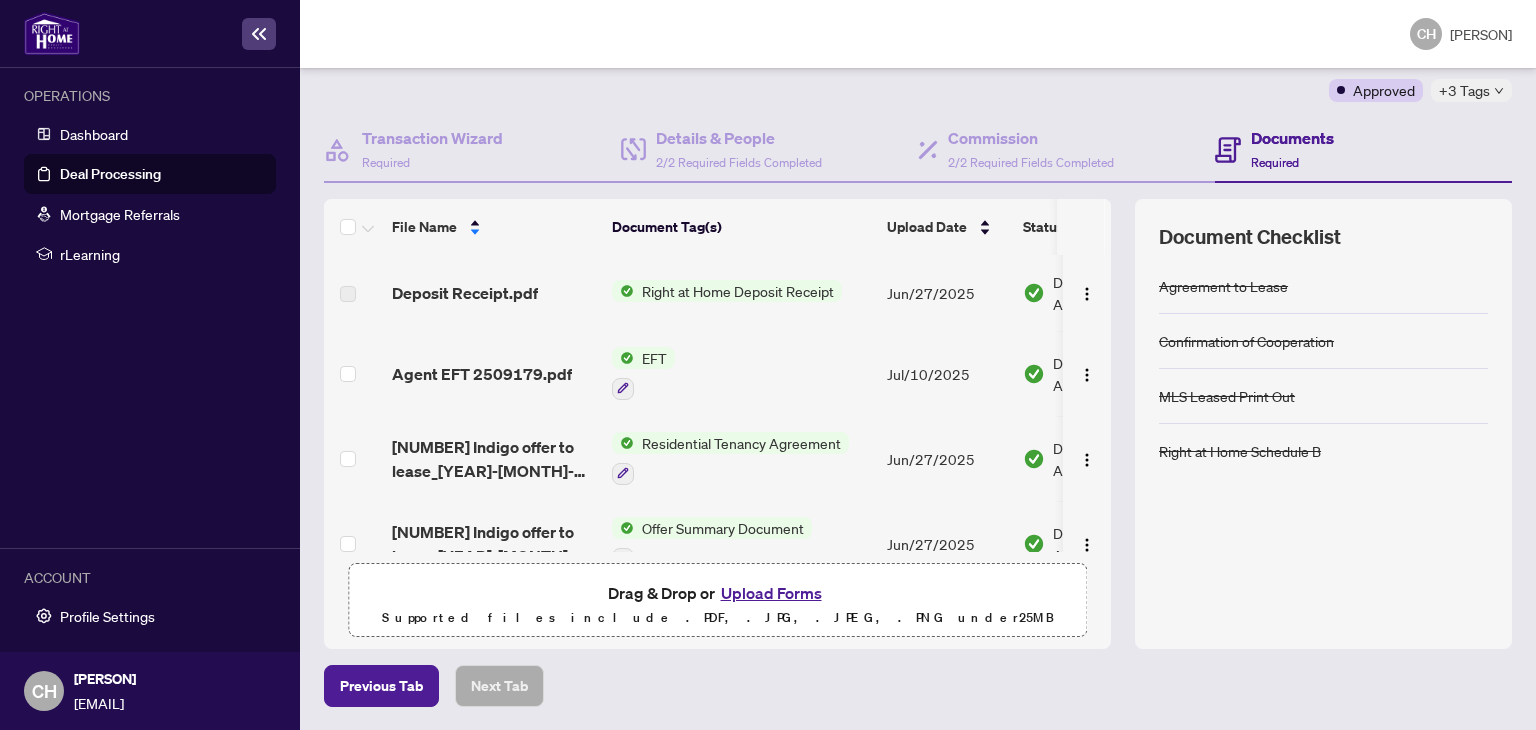 click on "Deal Processing" at bounding box center (110, 174) 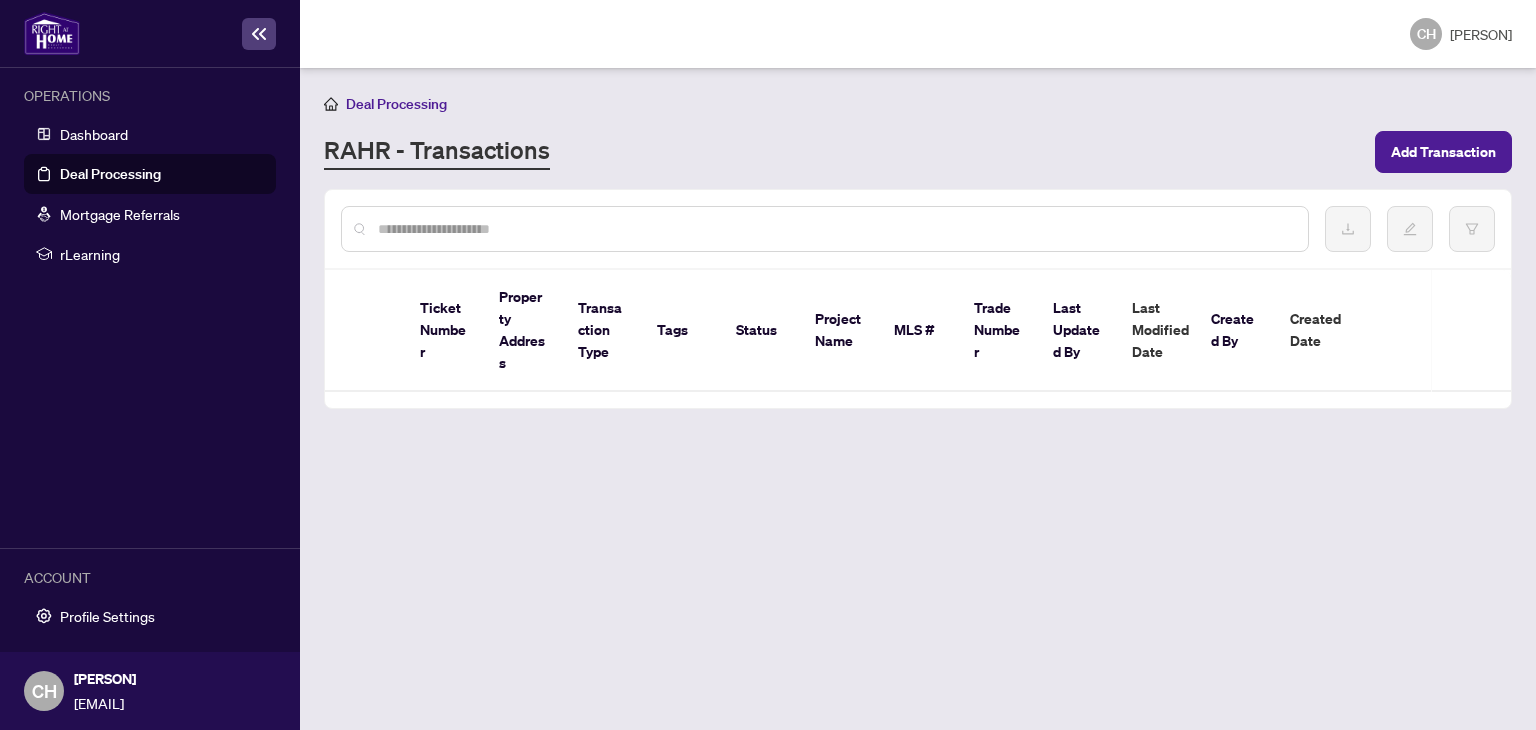 scroll, scrollTop: 0, scrollLeft: 0, axis: both 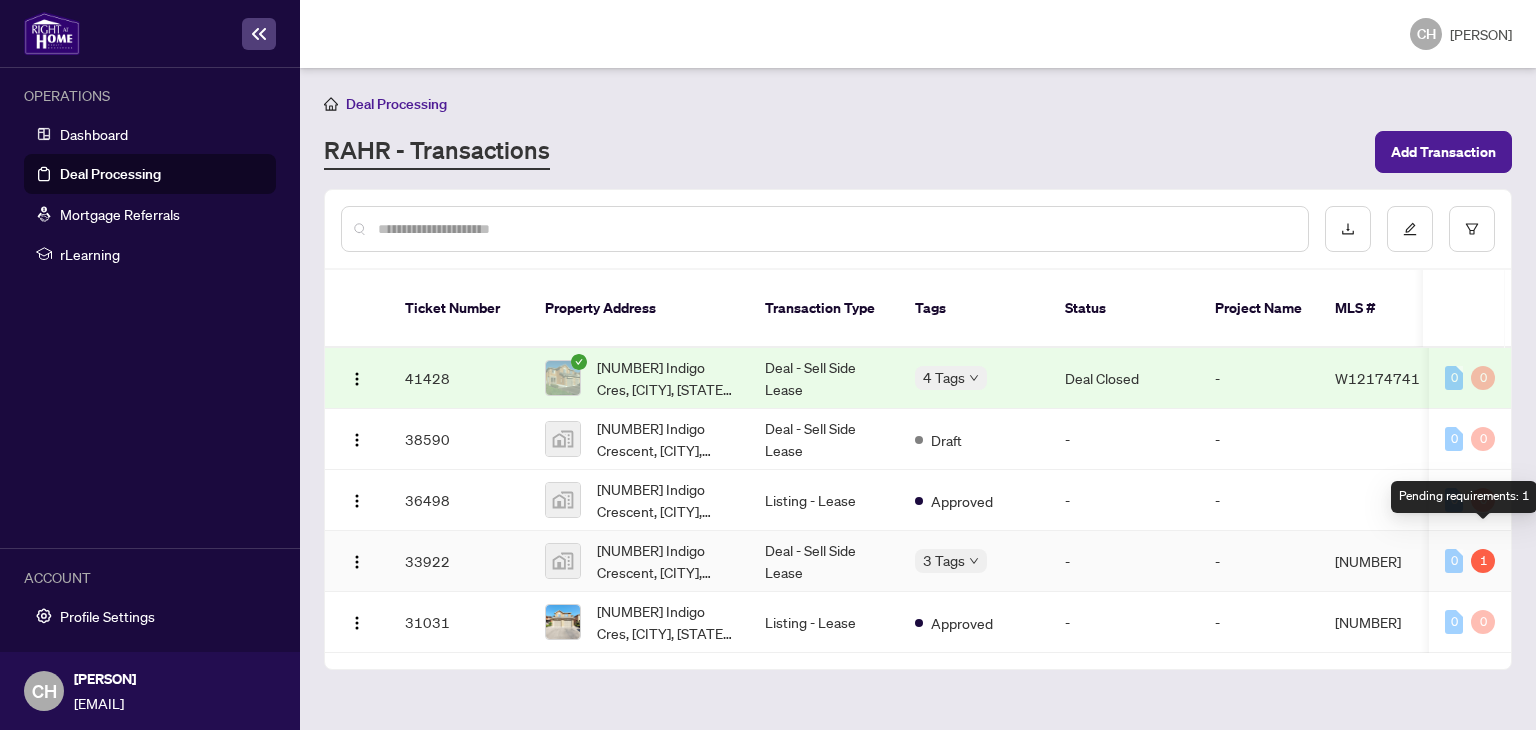 click on "1" at bounding box center [1483, 561] 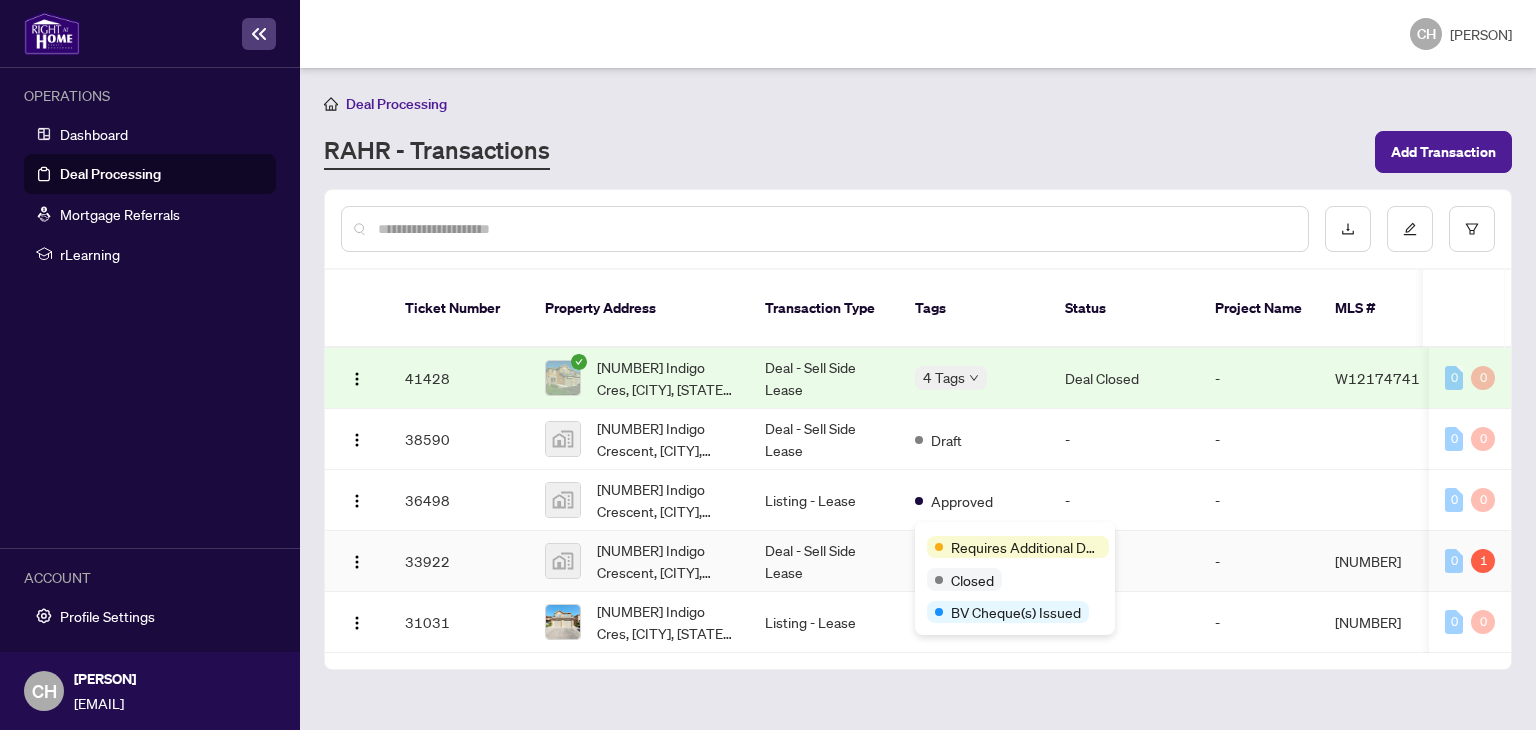 click on "Requires Additional Docs" at bounding box center [1026, 547] 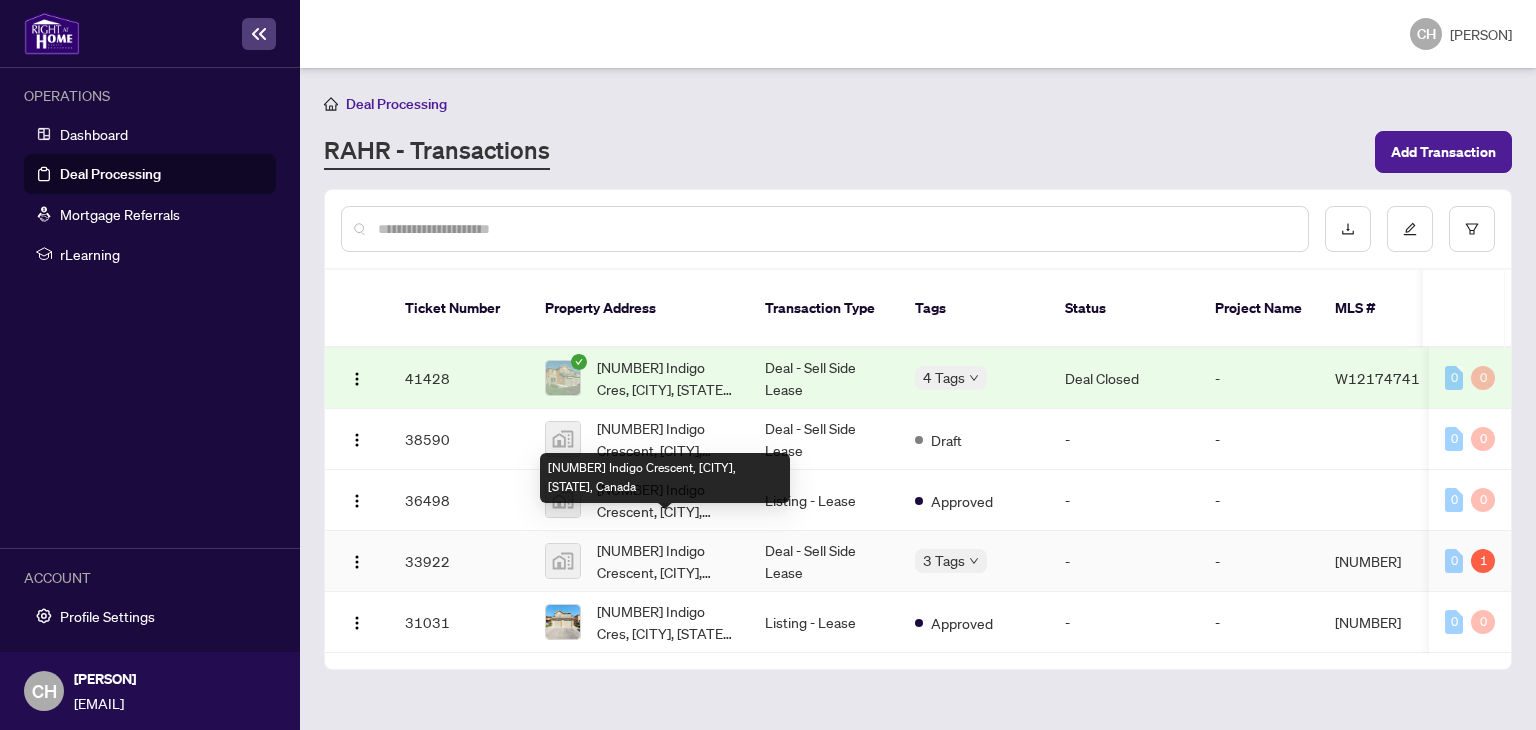click on "[NUMBER] Indigo Crescent, [CITY], [STATE], Canada" at bounding box center [665, 561] 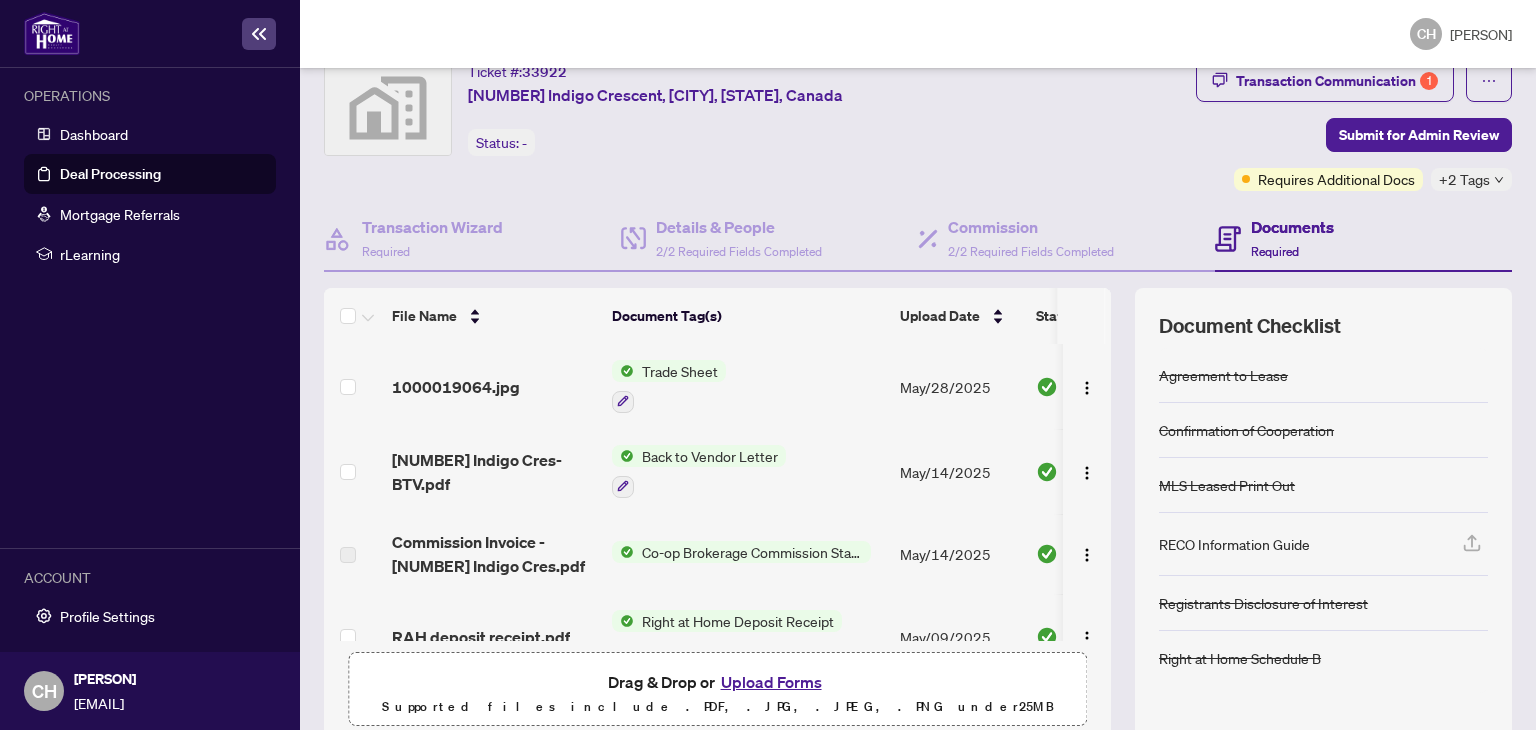 scroll, scrollTop: 0, scrollLeft: 0, axis: both 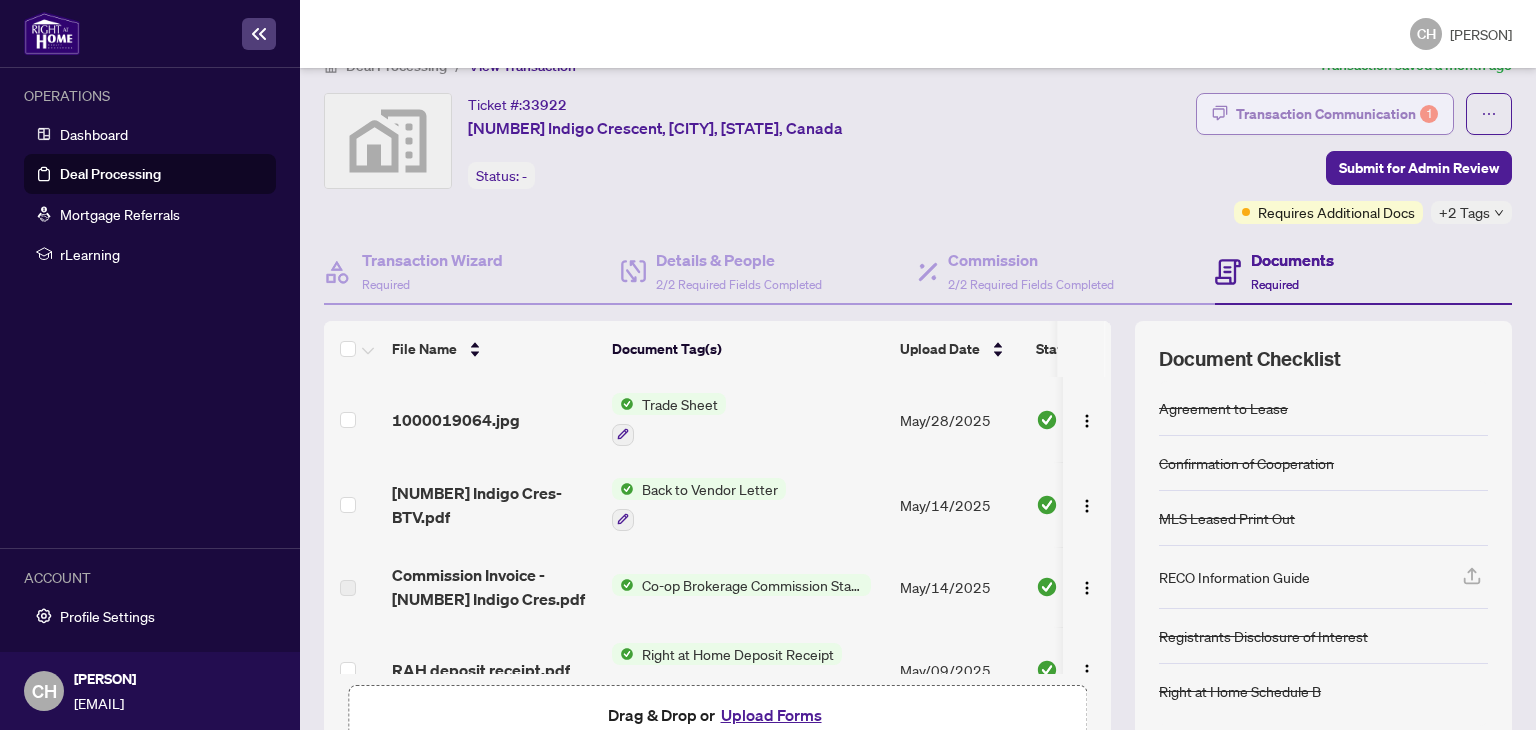 click on "Transaction Communication 1" at bounding box center [1337, 114] 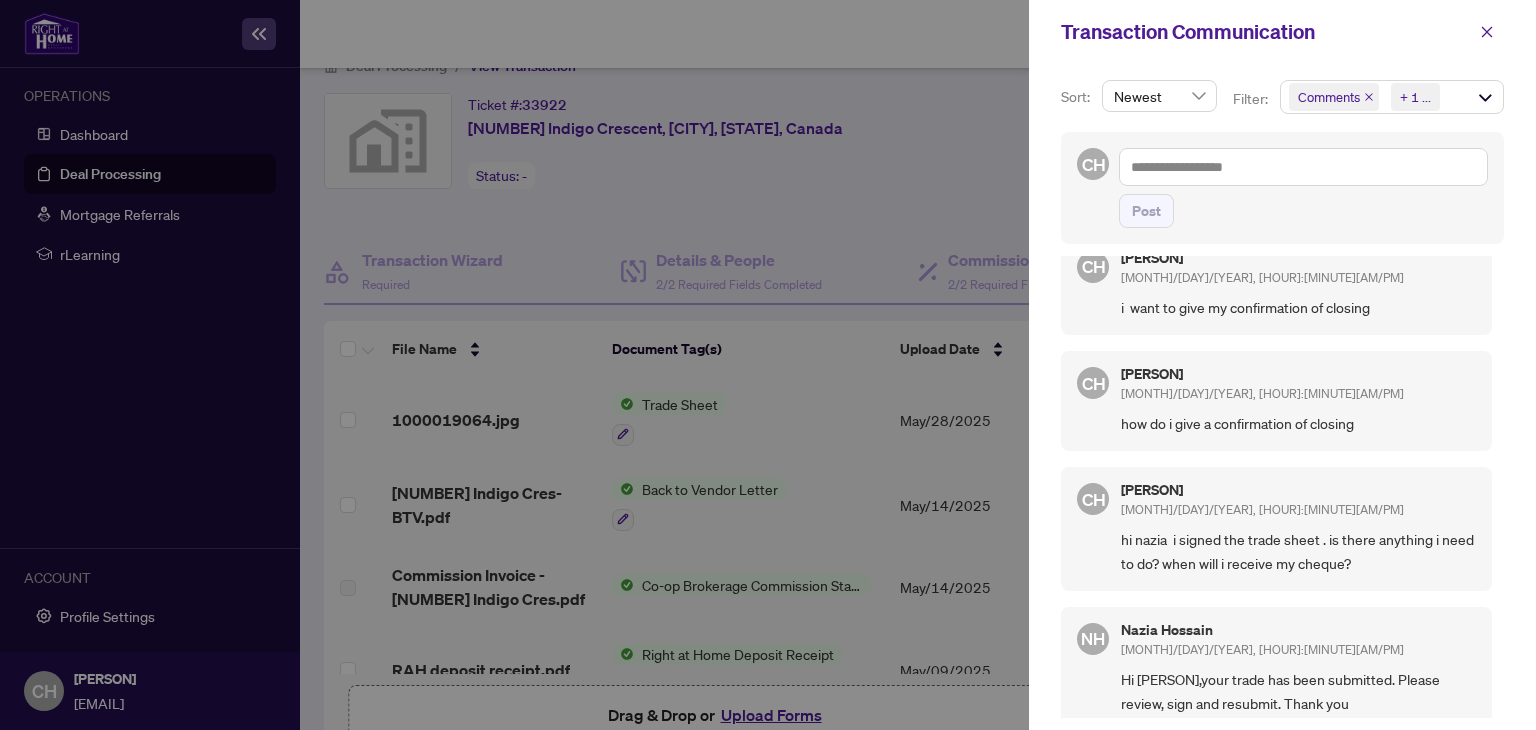 scroll, scrollTop: 2693, scrollLeft: 0, axis: vertical 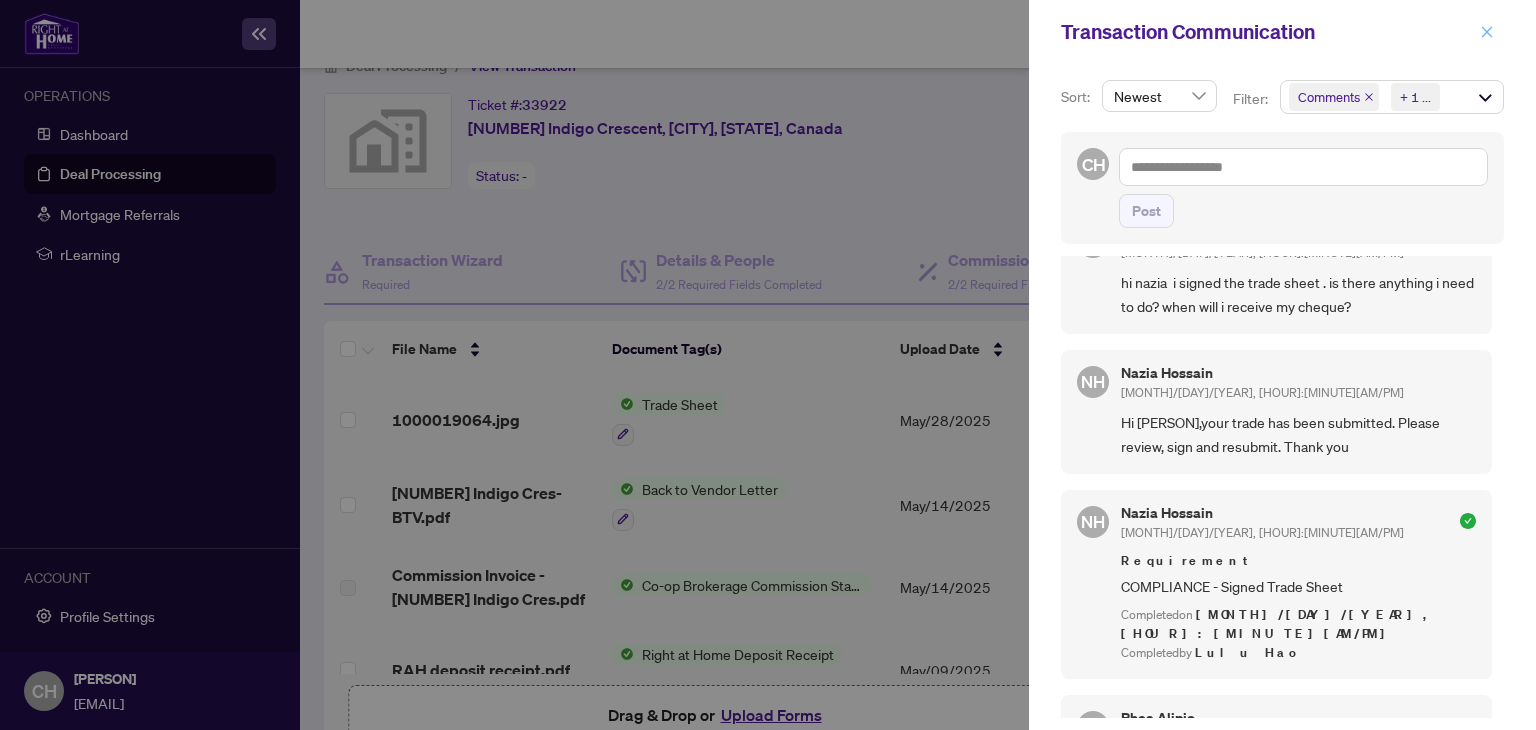 click 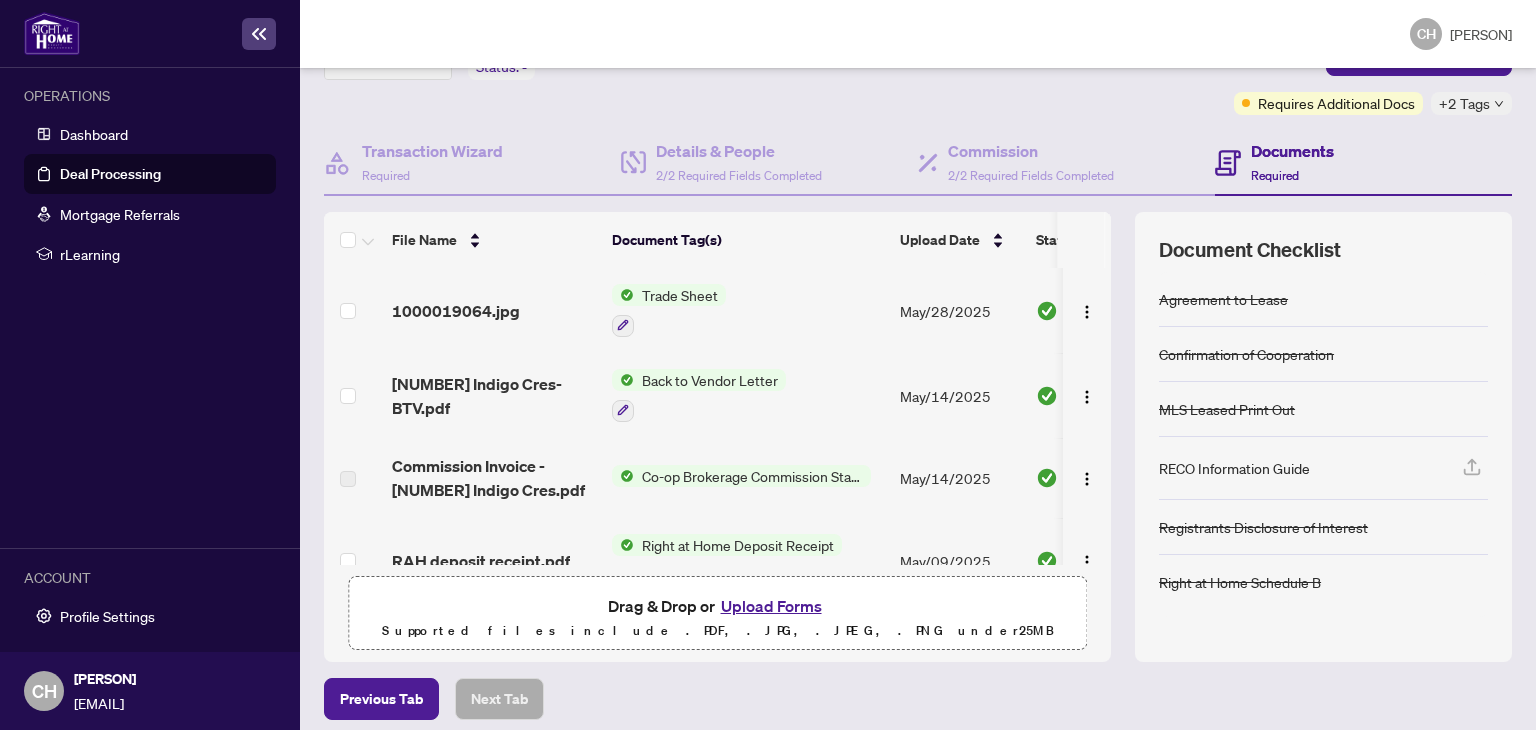 scroll, scrollTop: 160, scrollLeft: 0, axis: vertical 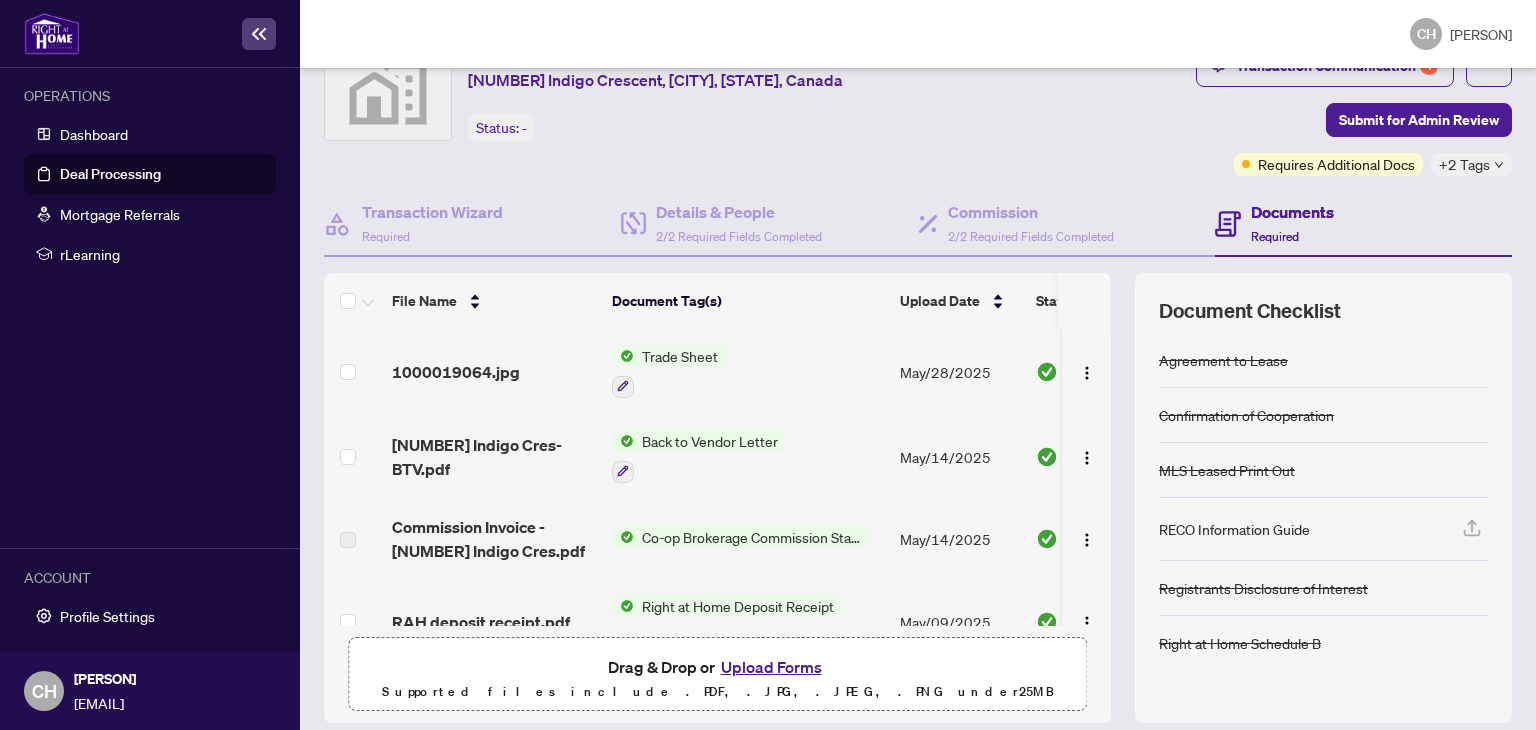 click on "Co-op Brokerage Commission Statement" at bounding box center (752, 537) 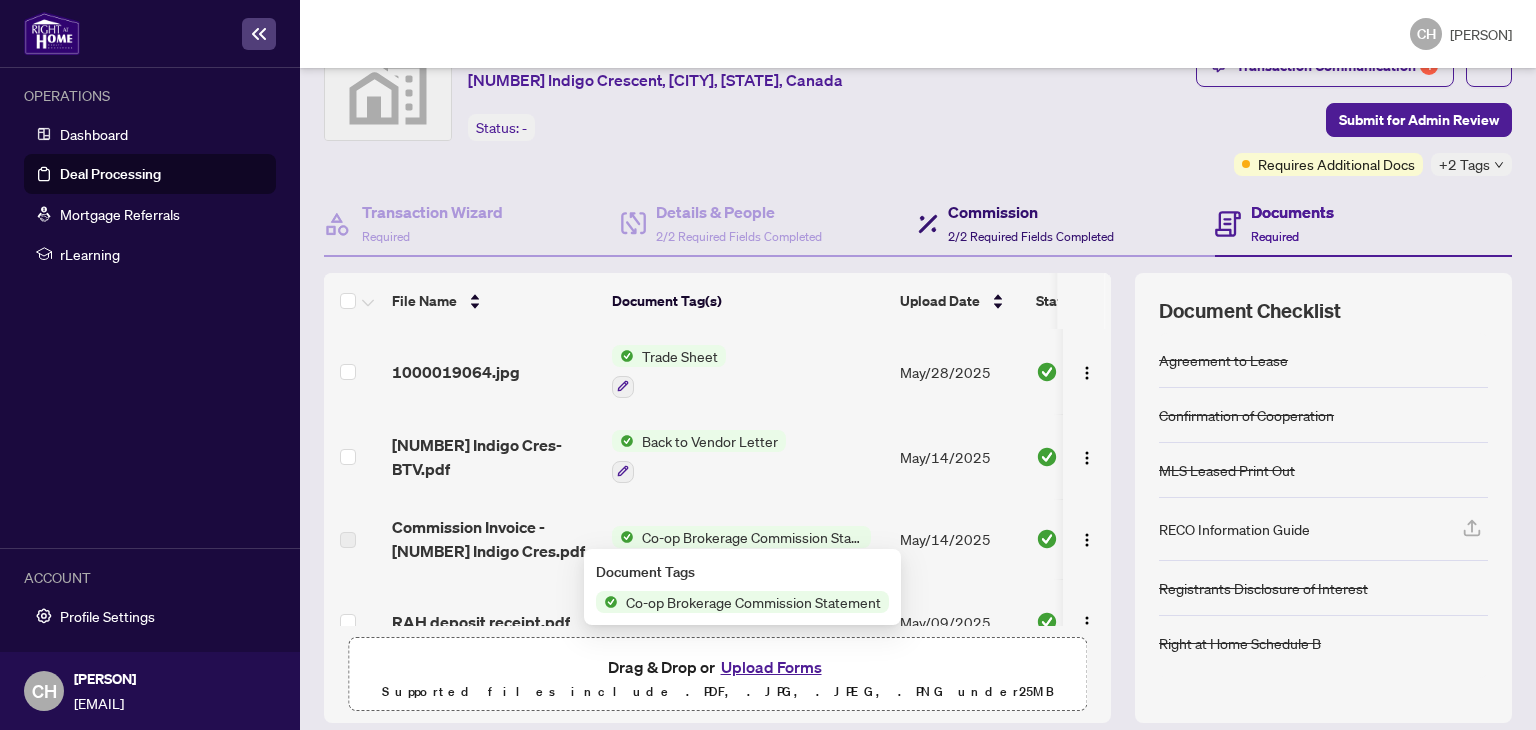 click on "Commission" at bounding box center (1031, 212) 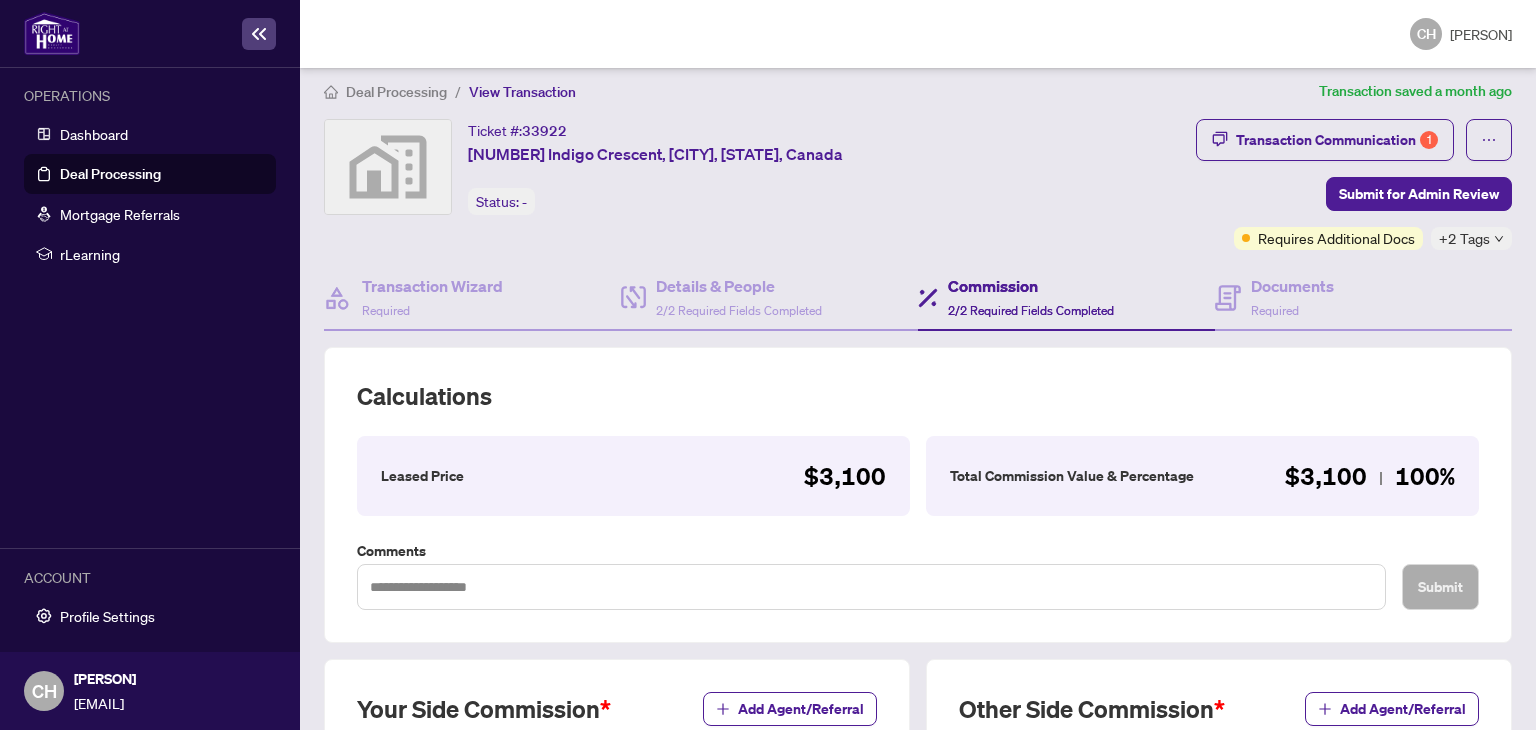 type on "**********" 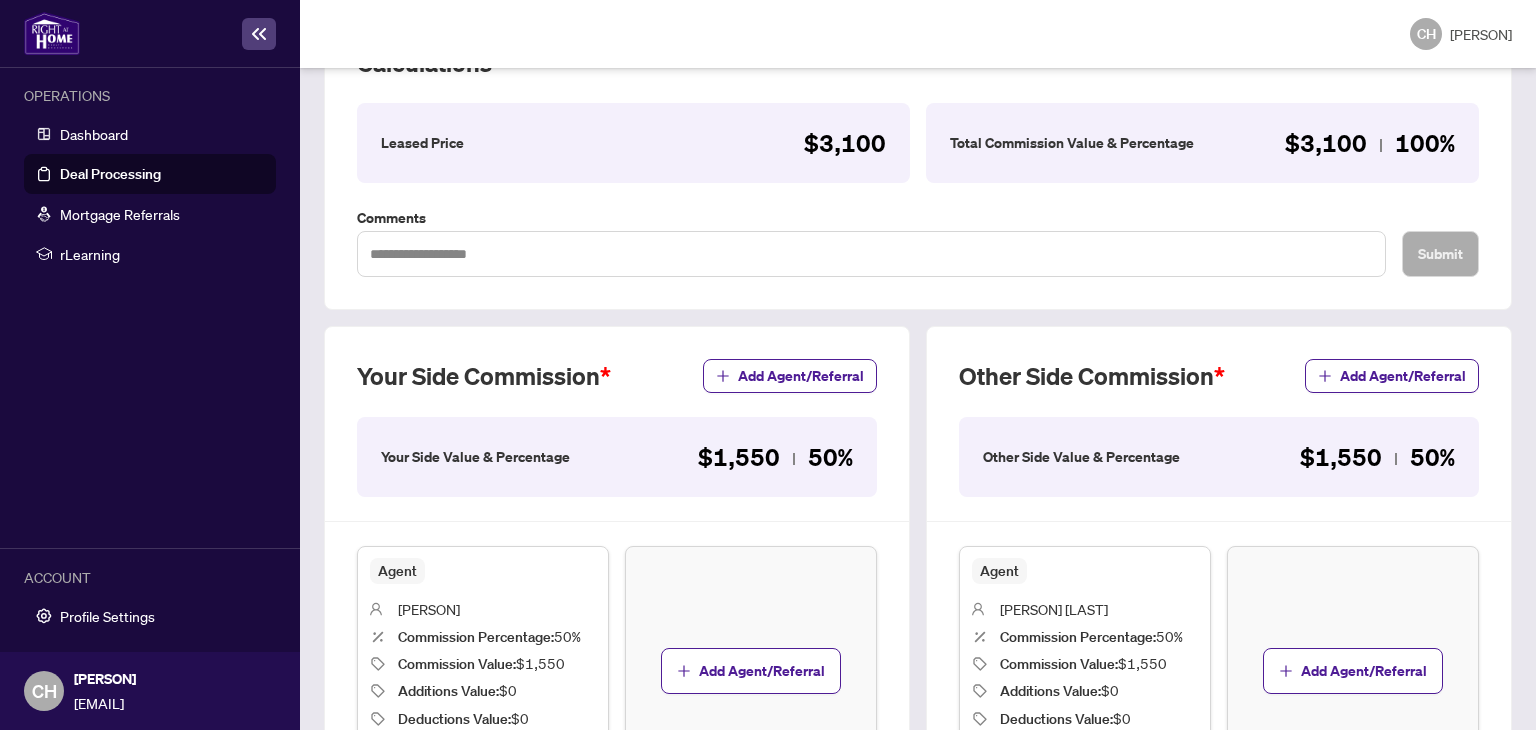 scroll, scrollTop: 0, scrollLeft: 0, axis: both 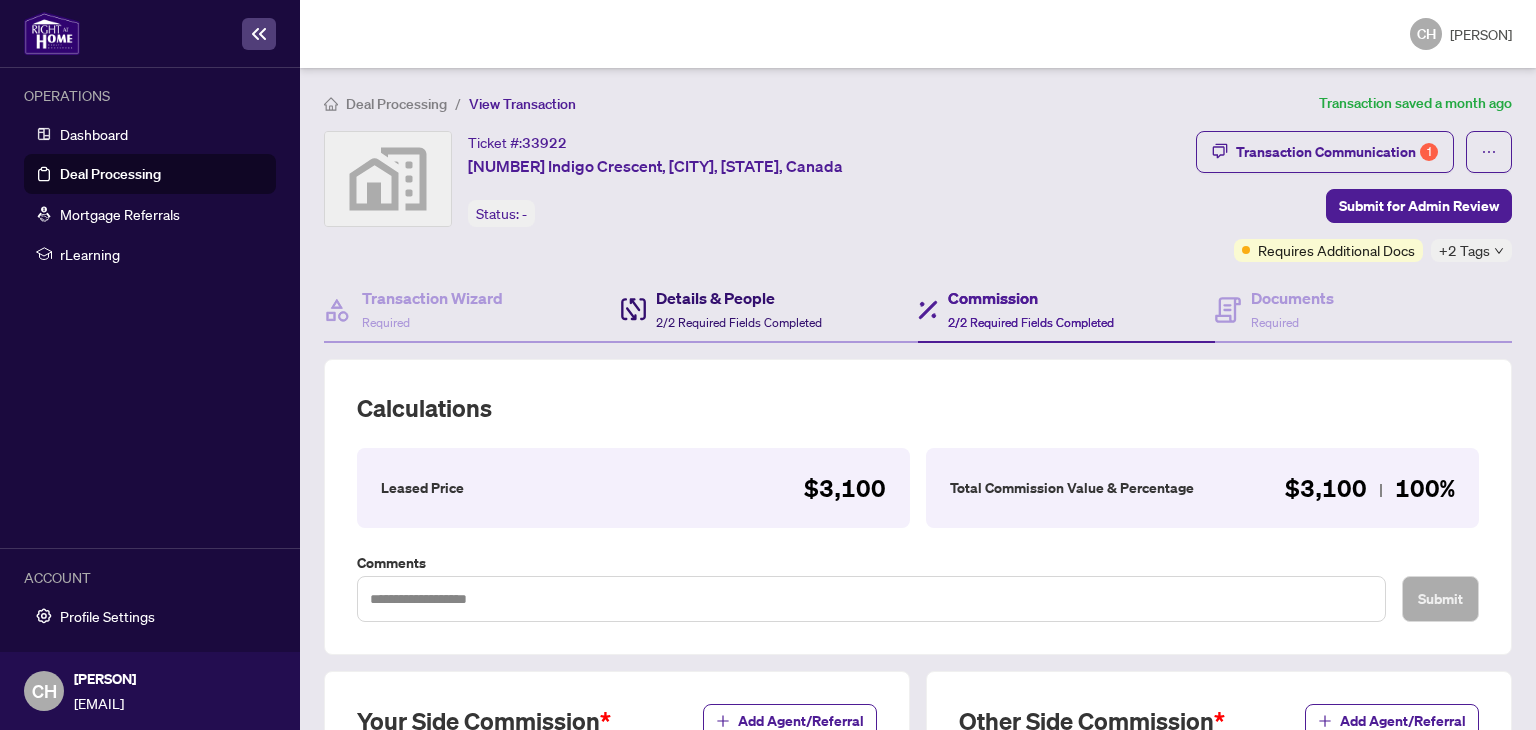 click on "Details & People" at bounding box center [739, 298] 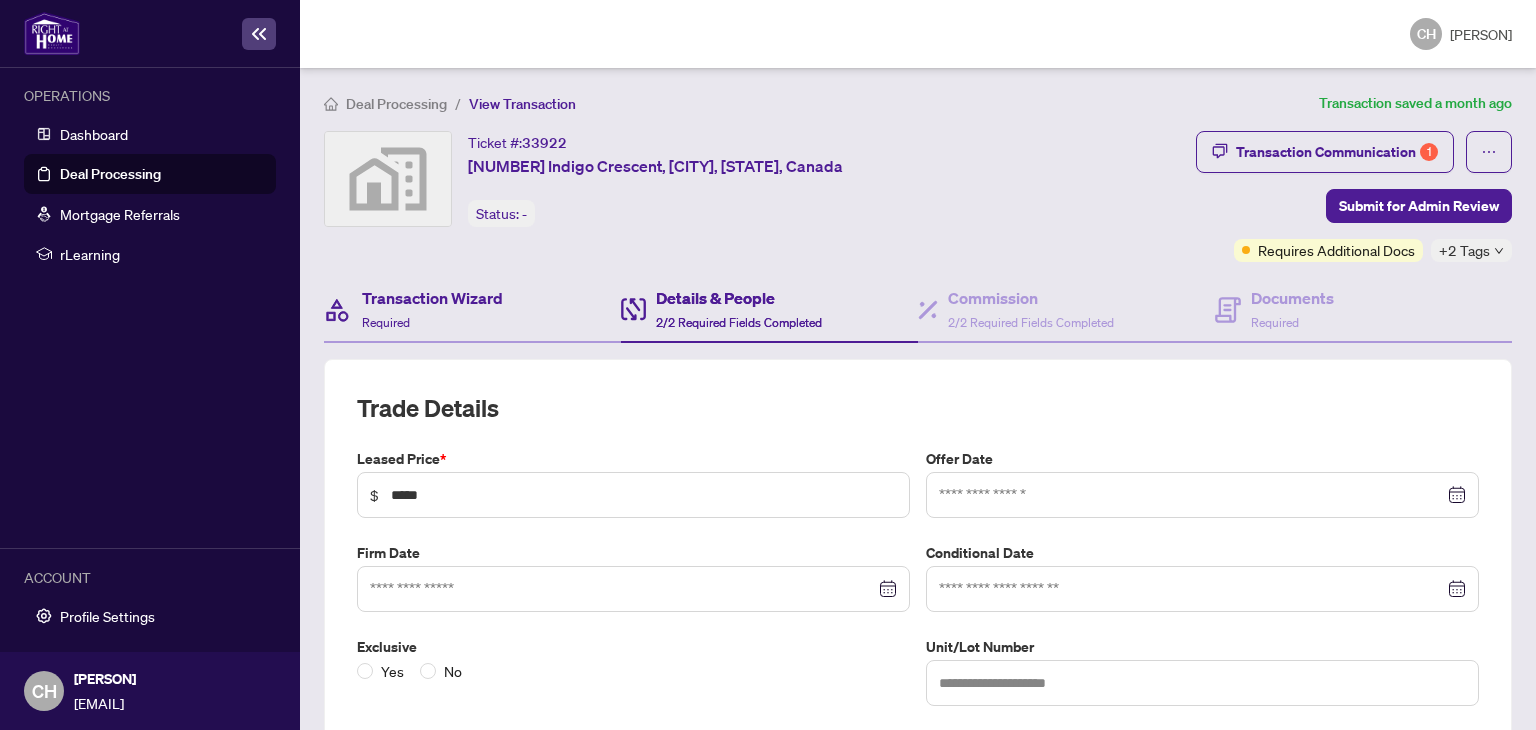 type on "**********" 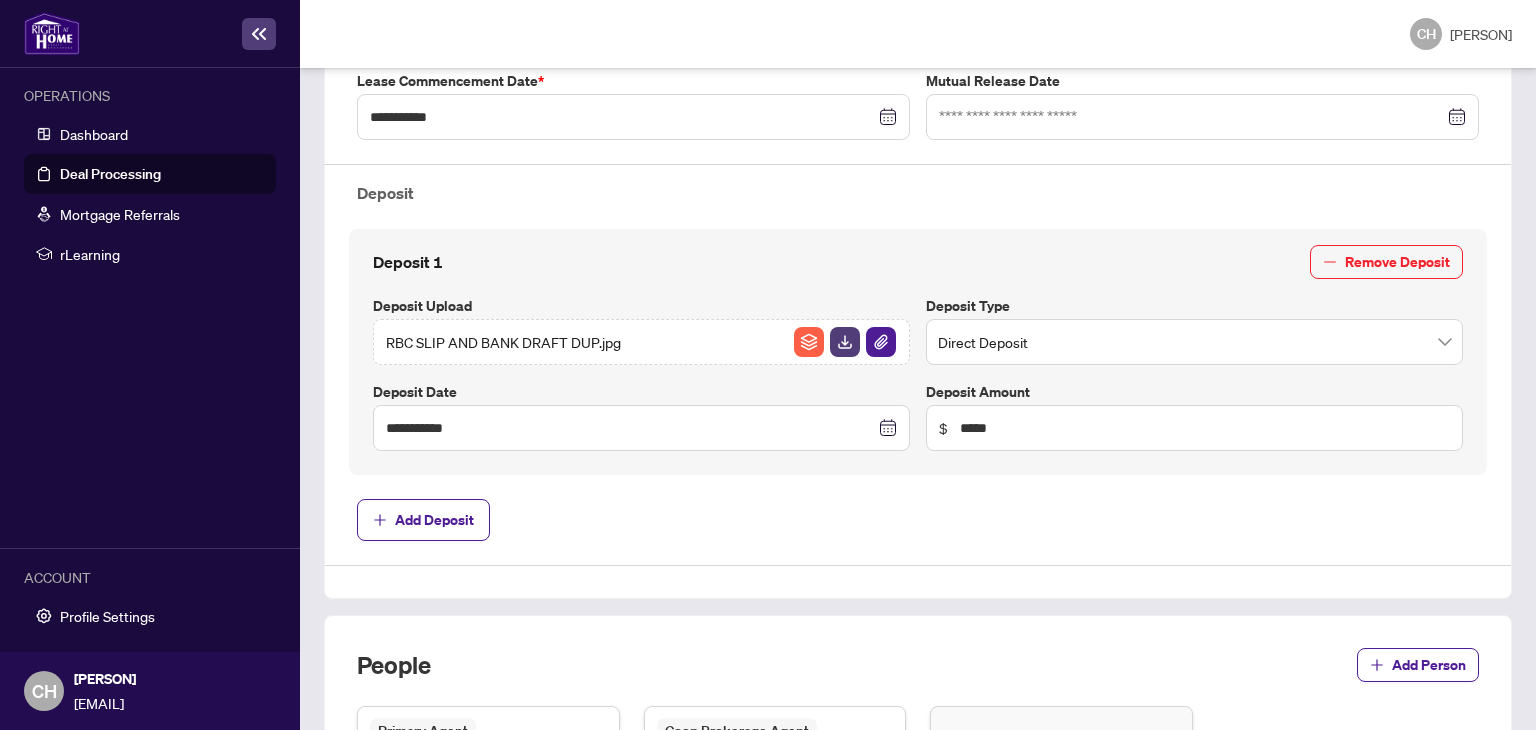 scroll, scrollTop: 0, scrollLeft: 0, axis: both 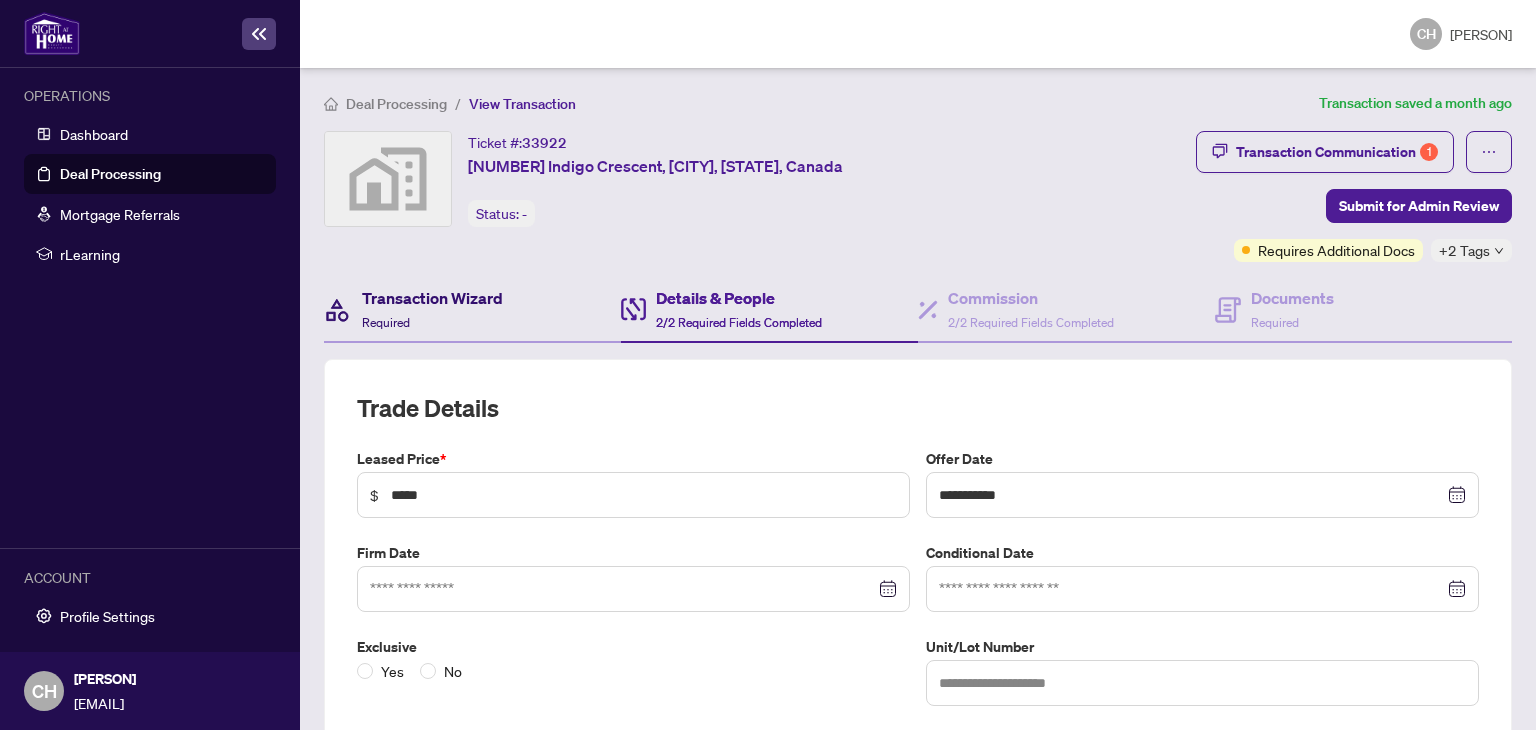 click on "Transaction Wizard" at bounding box center (432, 298) 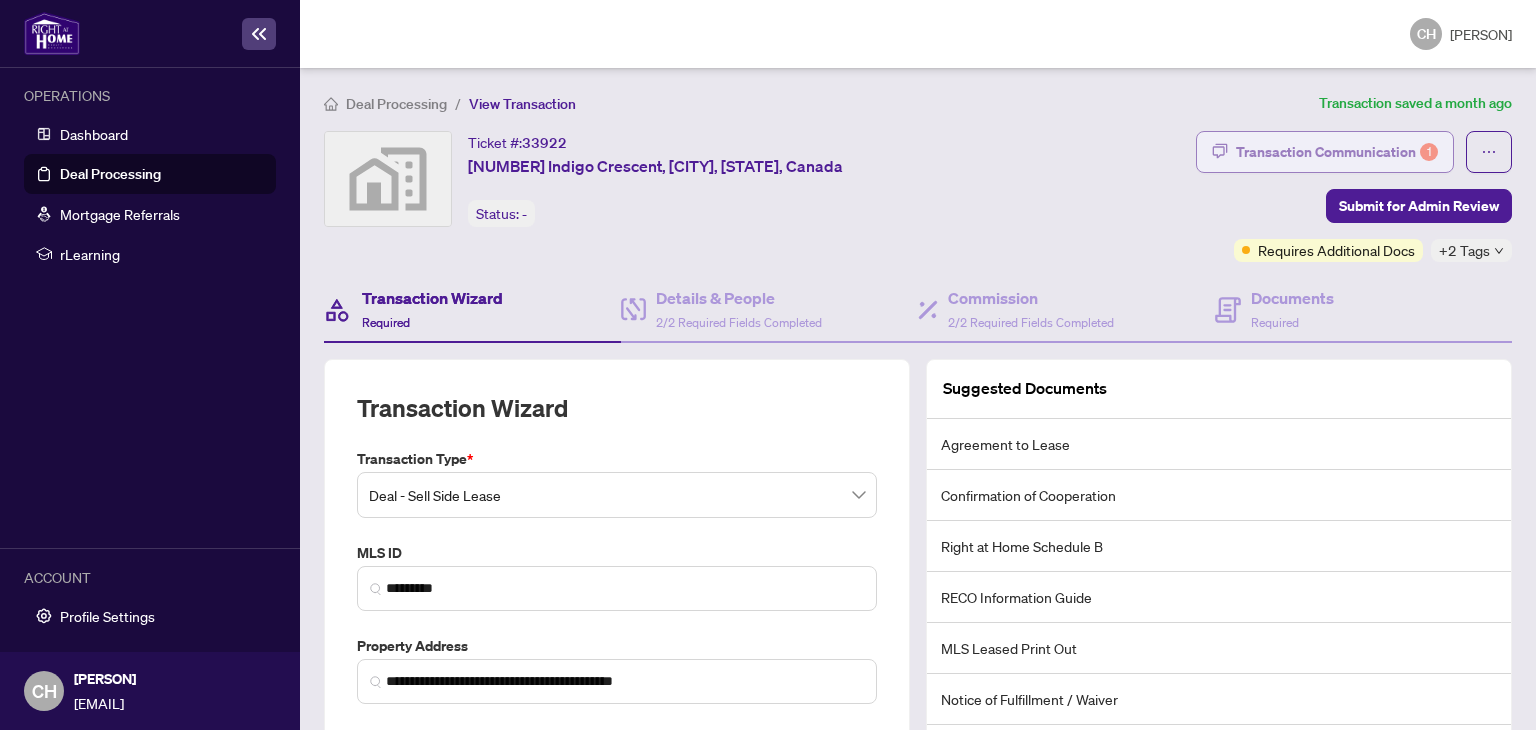click on "Transaction Communication 1" at bounding box center [1337, 152] 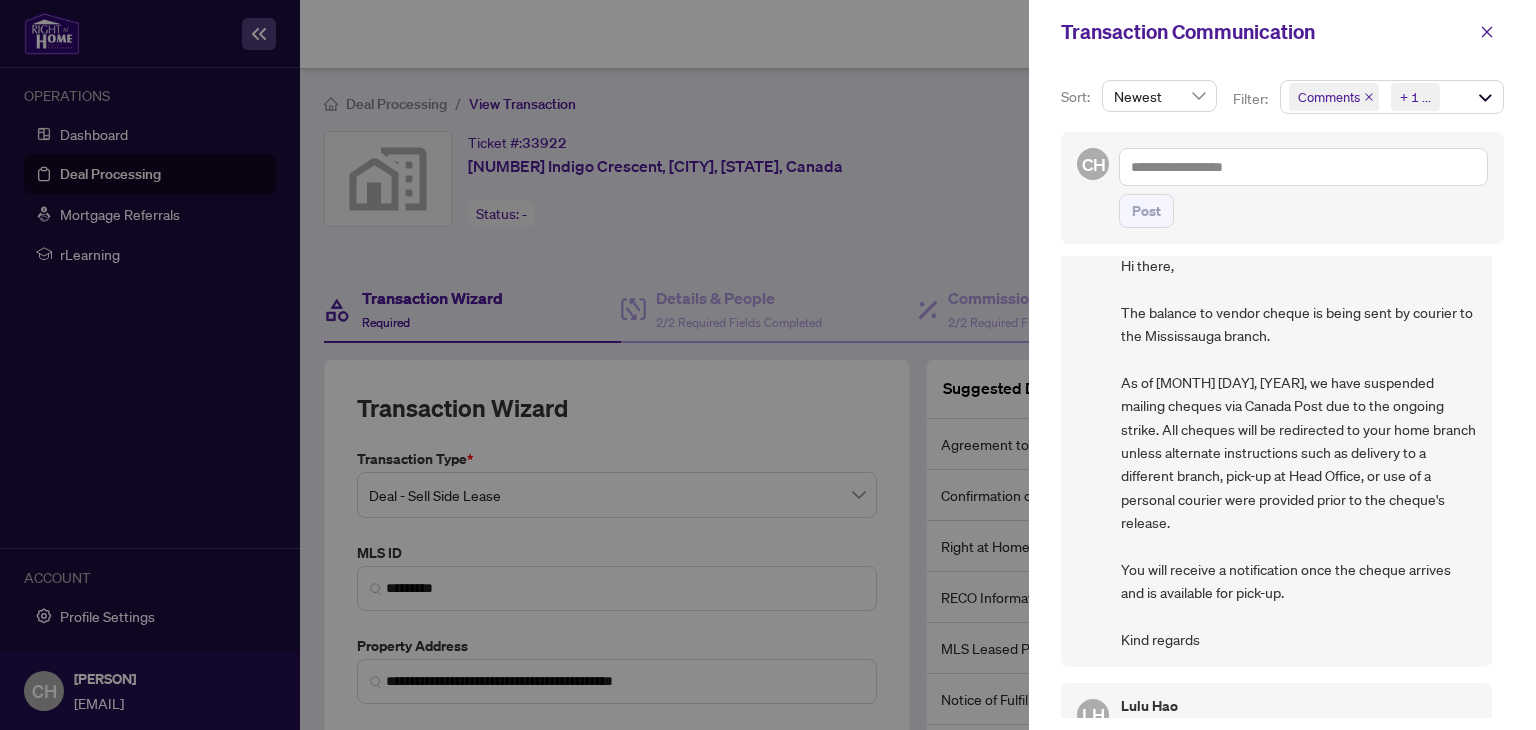 scroll, scrollTop: 0, scrollLeft: 0, axis: both 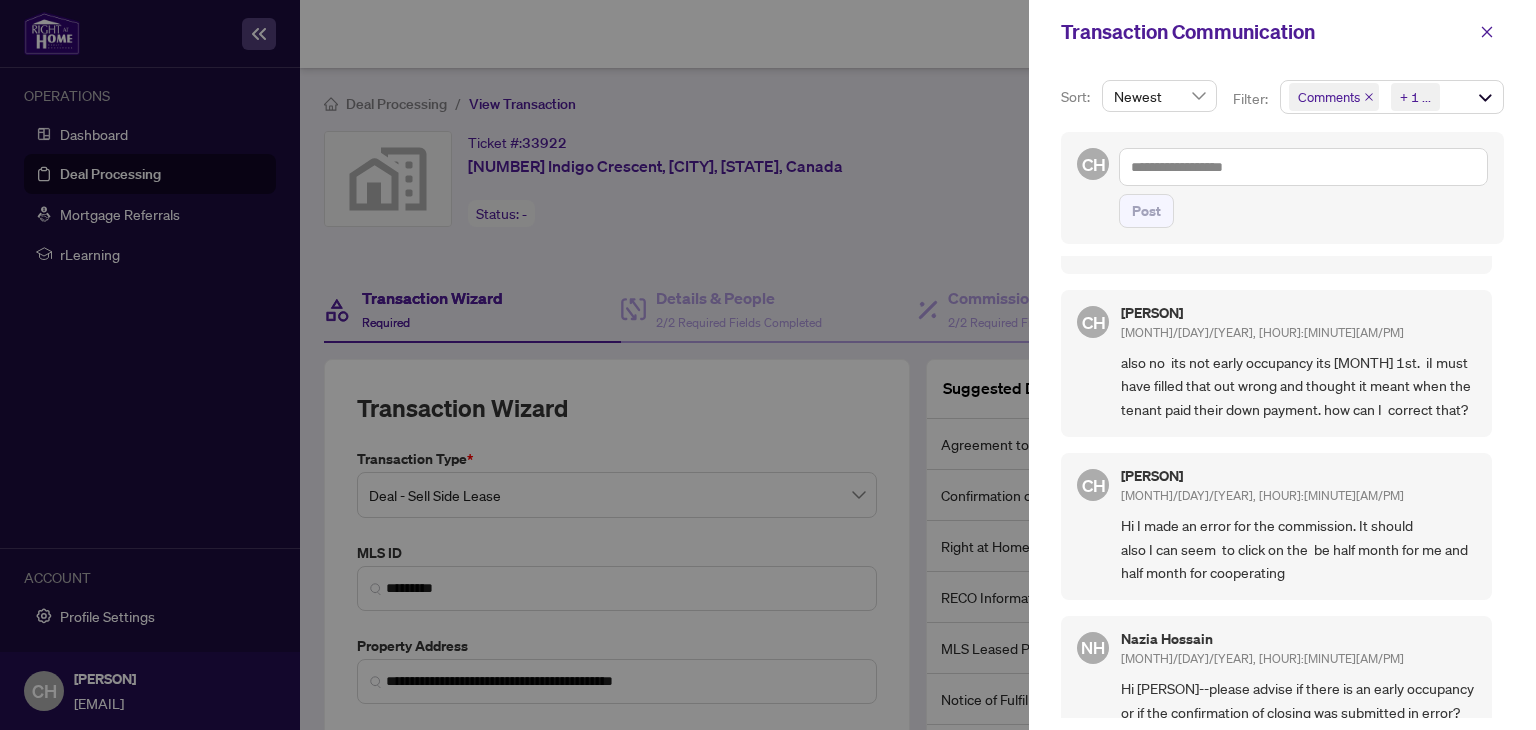 click on "Sort: Newest Filter: Comments Requirements + 1 ...   CH Post CH [PERSON]   [MONTH]/[DAY]/[YEAR], [HOUR]:[MINUTE][AM/PM] Hi accounting, I don't see any payment for myself as a real estate agent (for [NUMBER] indigo transaction) going into my bank account. Please let me know if there is some misunderstanding or payments come out on certain dates thanks. MP Mariya Proskuryna   [MONTH]/[DAY]/[YEAR], [HOUR]:[MINUTE][AM/PM] Hello 😊
Your back to vendor cheque has been received at the MISS BRANCH.
Thank you CH [PERSON]   [MONTH]/[DAY]/[YEAR], [HOUR]:[MINUTE][AM/PM] I dont  want to go into the mississauga location CH [PERSON]   [MONTH]/[DAY]/[YEAR], [HOUR]:[MINUTE][AM/PM] can you guys send it to me at the richmond hill location by any chance? JJ Jamila Johnson   [MONTH]/[DAY]/[YEAR], [HOUR]:[MINUTE][AM/PM] LH Lulu Hao   [MONTH]/[DAY]/[YEAR], [HOUR]:[MINUTE][AM/PM] JW Jocelyne Wong   [MONTH]/[DAY]/[YEAR], [HOUR]:[MINUTE][AM/PM] CH [PERSON]   [MONTH]/[DAY]/[YEAR], [HOUR]:[MINUTE][AM/PM] also  this is my confirmation of closing CH [PERSON]   [MONTH]/[DAY]/[YEAR], [HOUR]:[MINUTE][AM/PM]" at bounding box center (1282, 397) 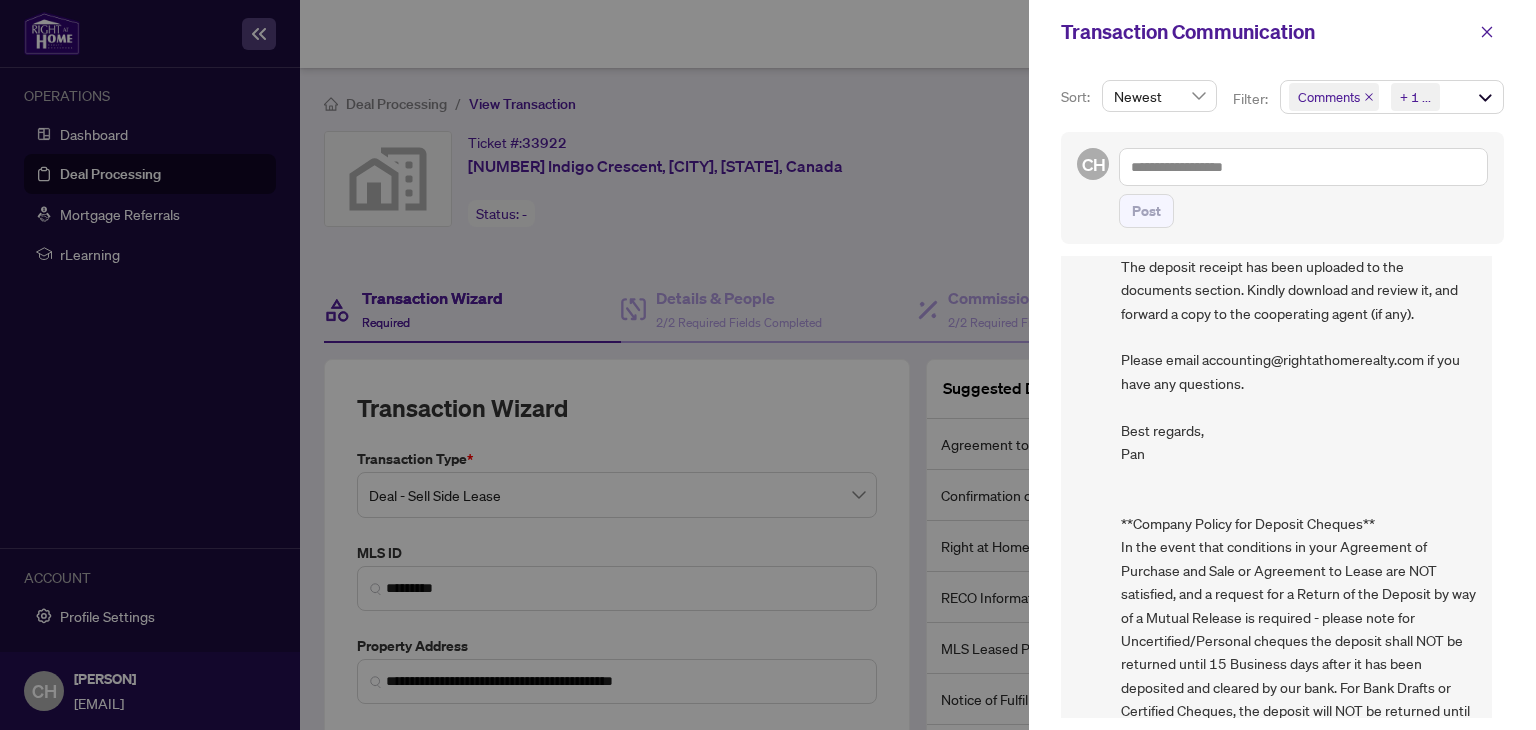 scroll, scrollTop: 5744, scrollLeft: 0, axis: vertical 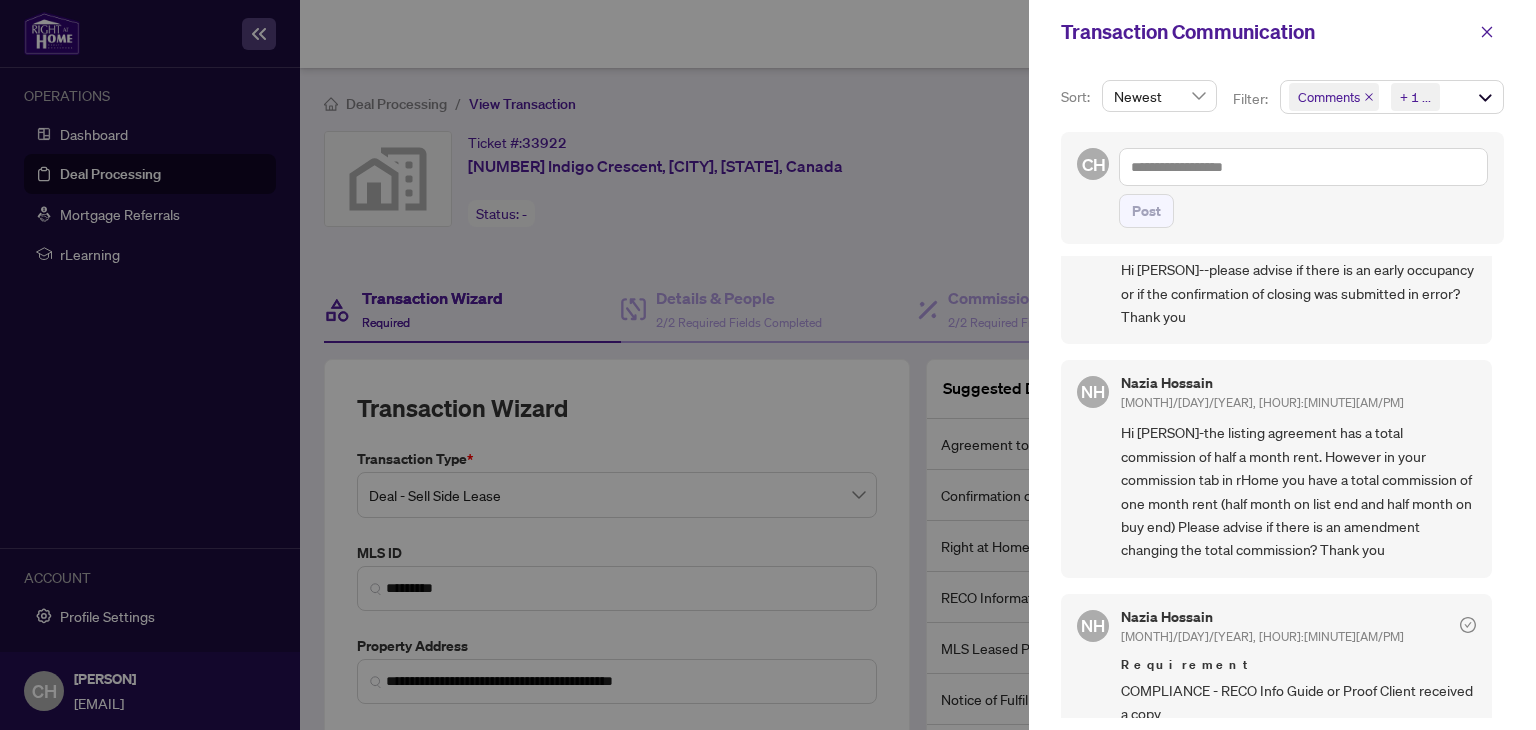click at bounding box center (768, 365) 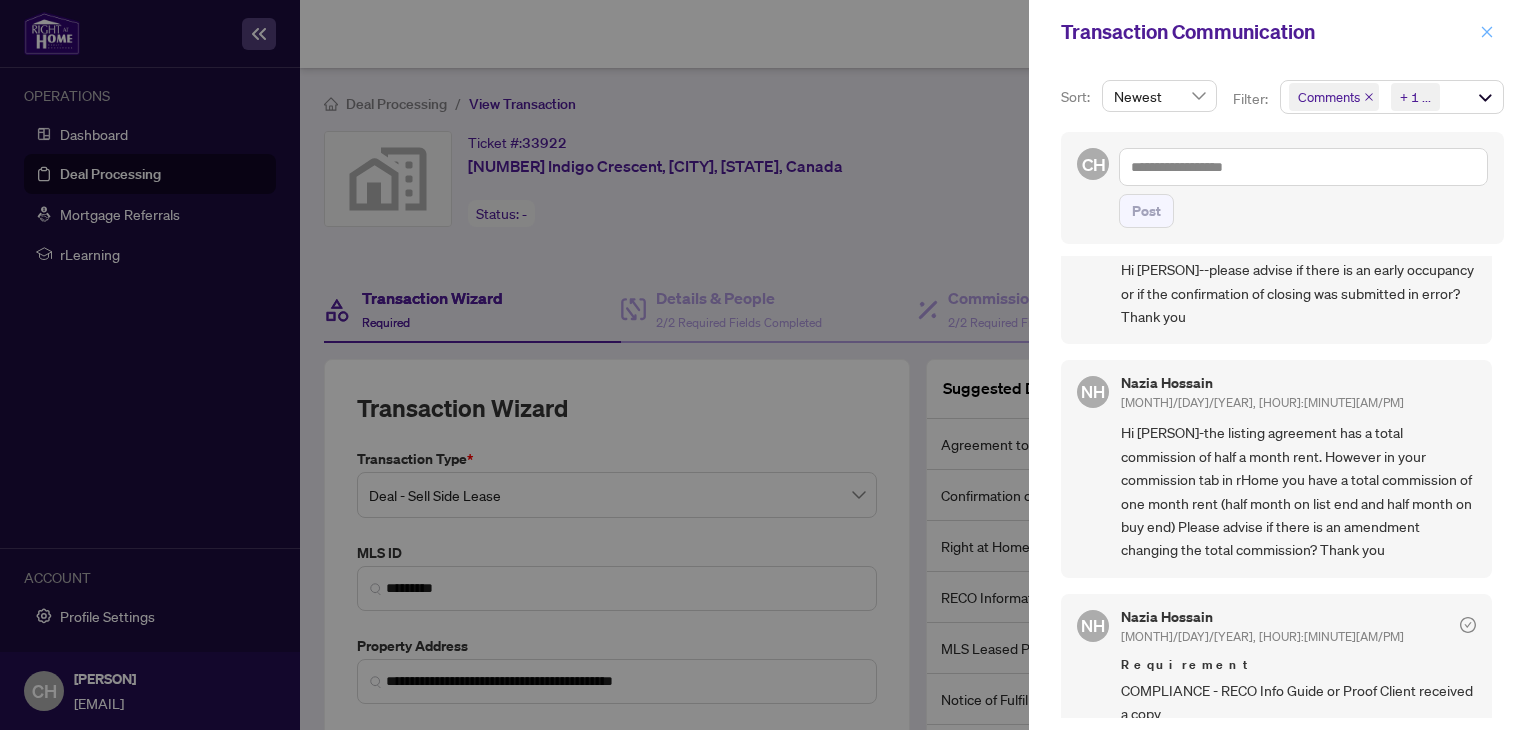 click 